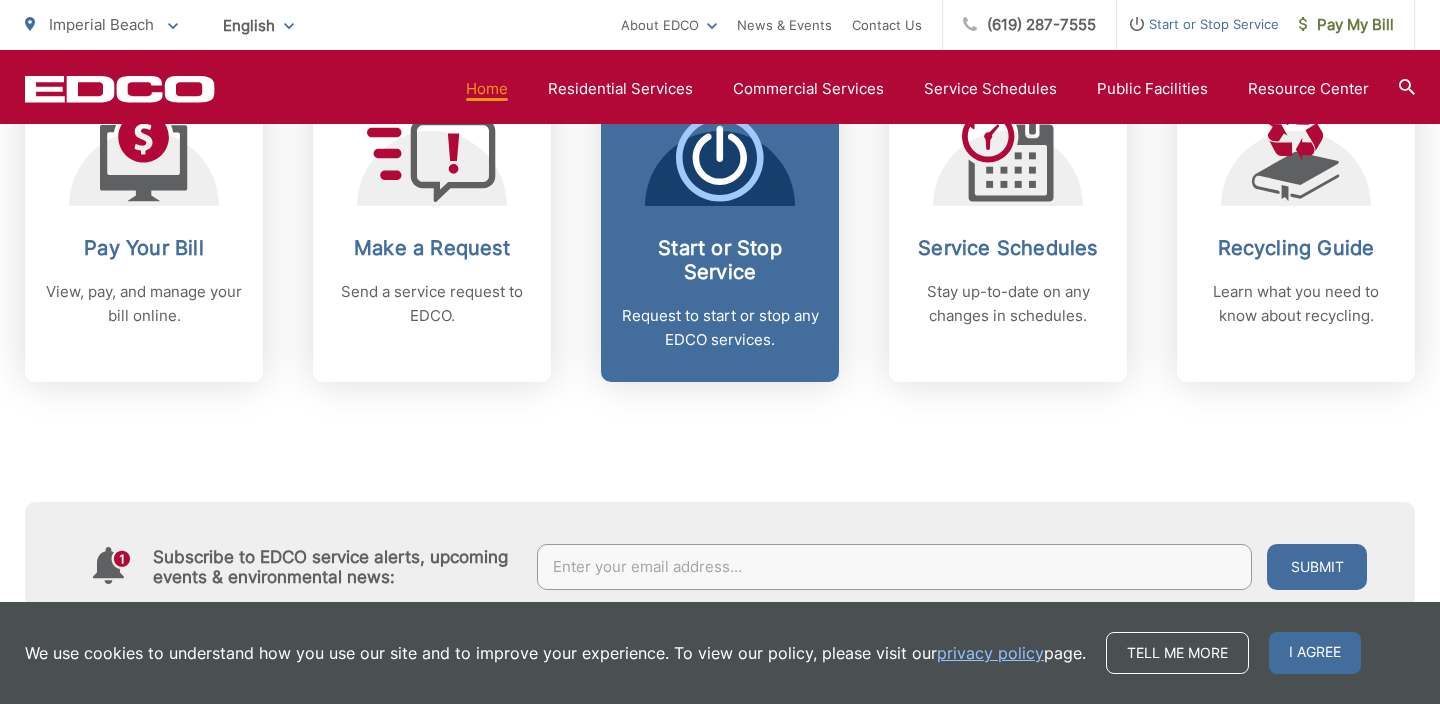 scroll, scrollTop: 890, scrollLeft: 0, axis: vertical 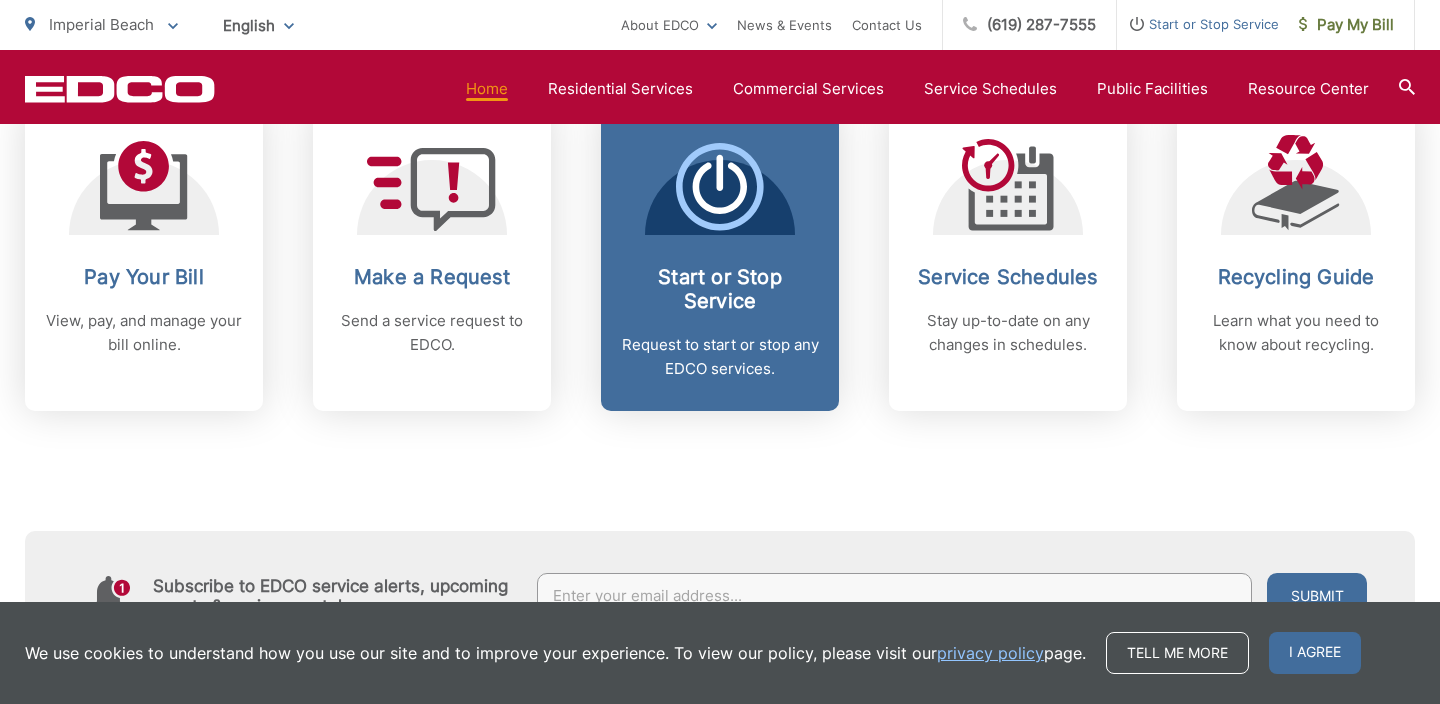 click on "Start or Stop Service" at bounding box center (720, 289) 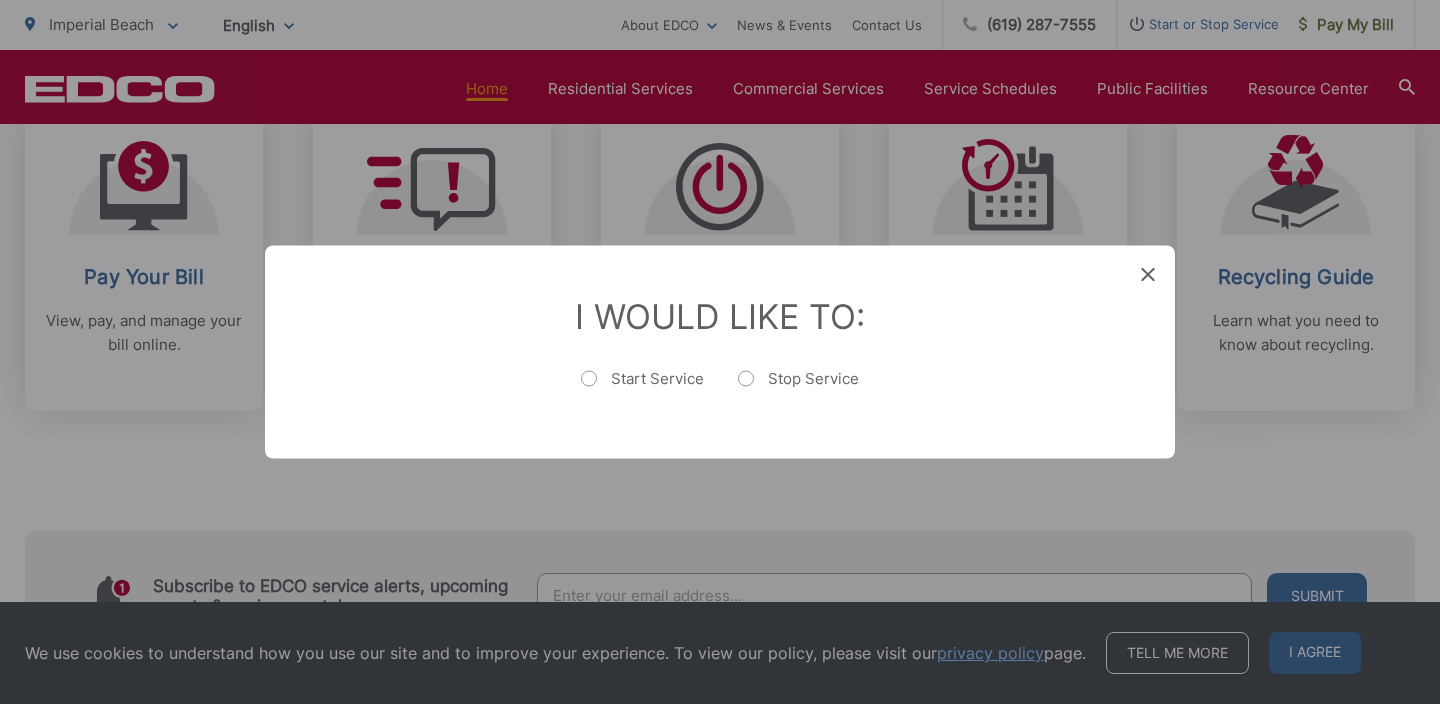 click on "Stop Service" at bounding box center (798, 389) 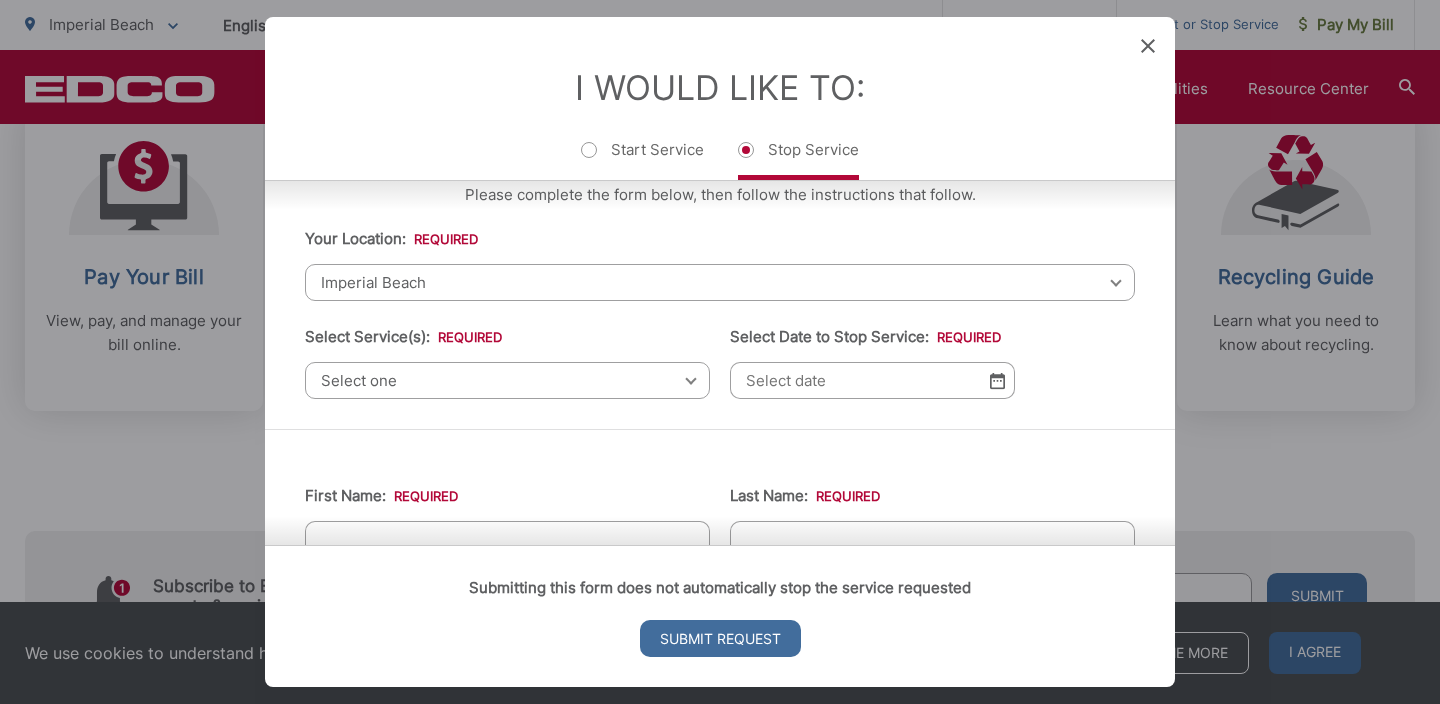 scroll, scrollTop: 42, scrollLeft: 0, axis: vertical 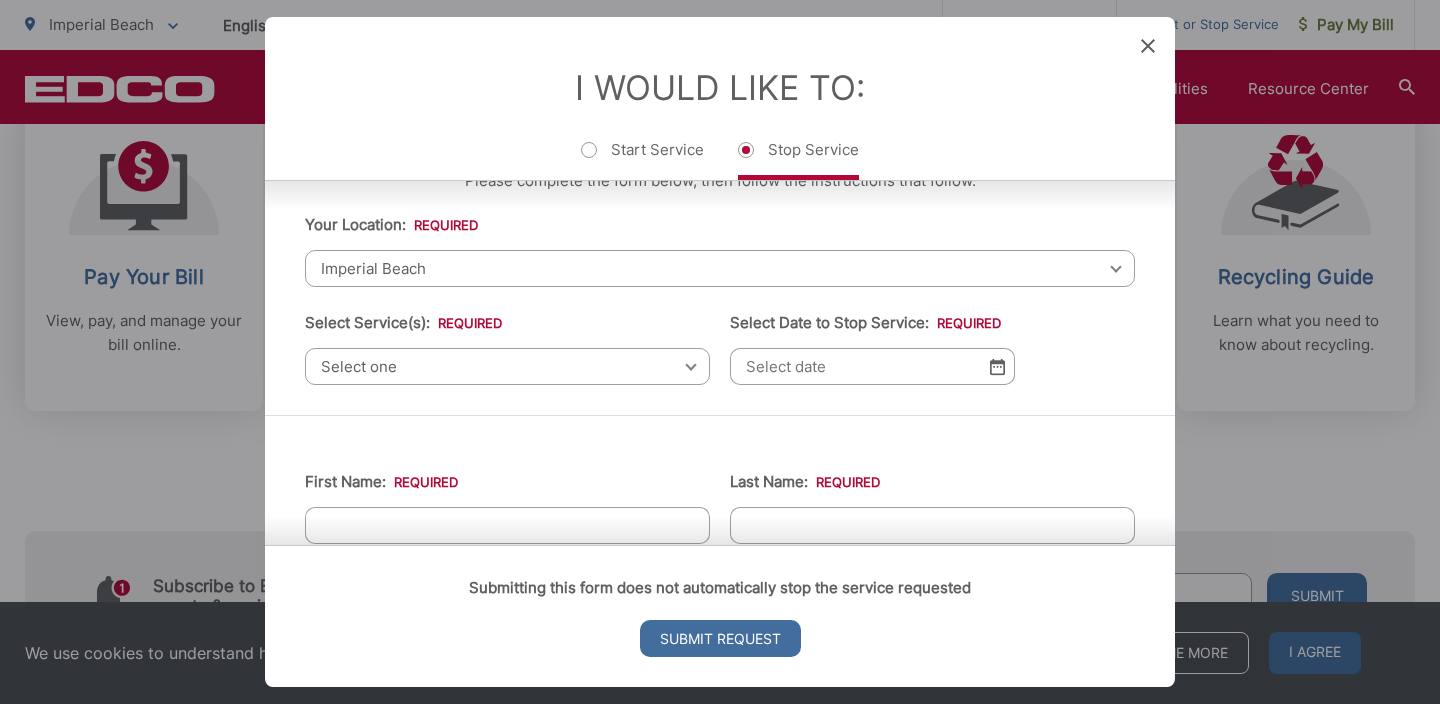 click on "Select one" at bounding box center (507, 366) 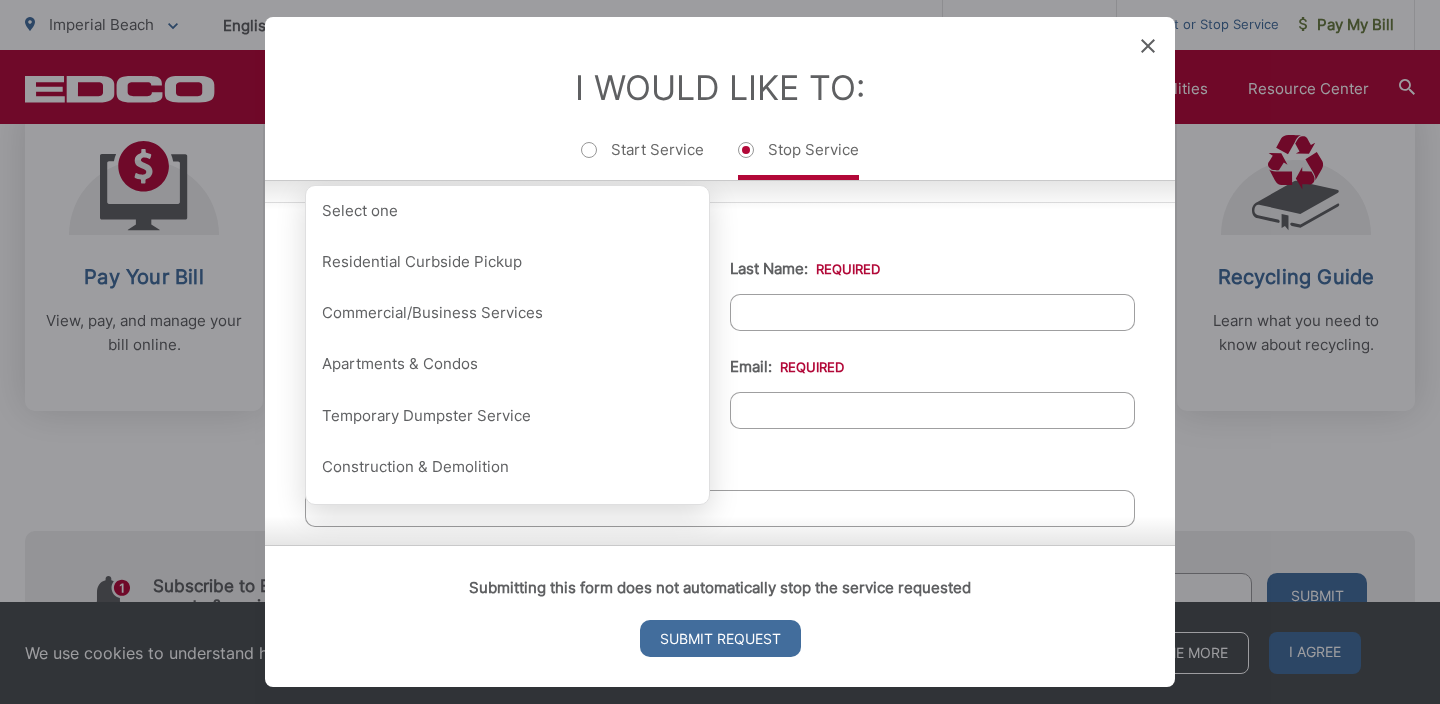 scroll, scrollTop: 249, scrollLeft: 0, axis: vertical 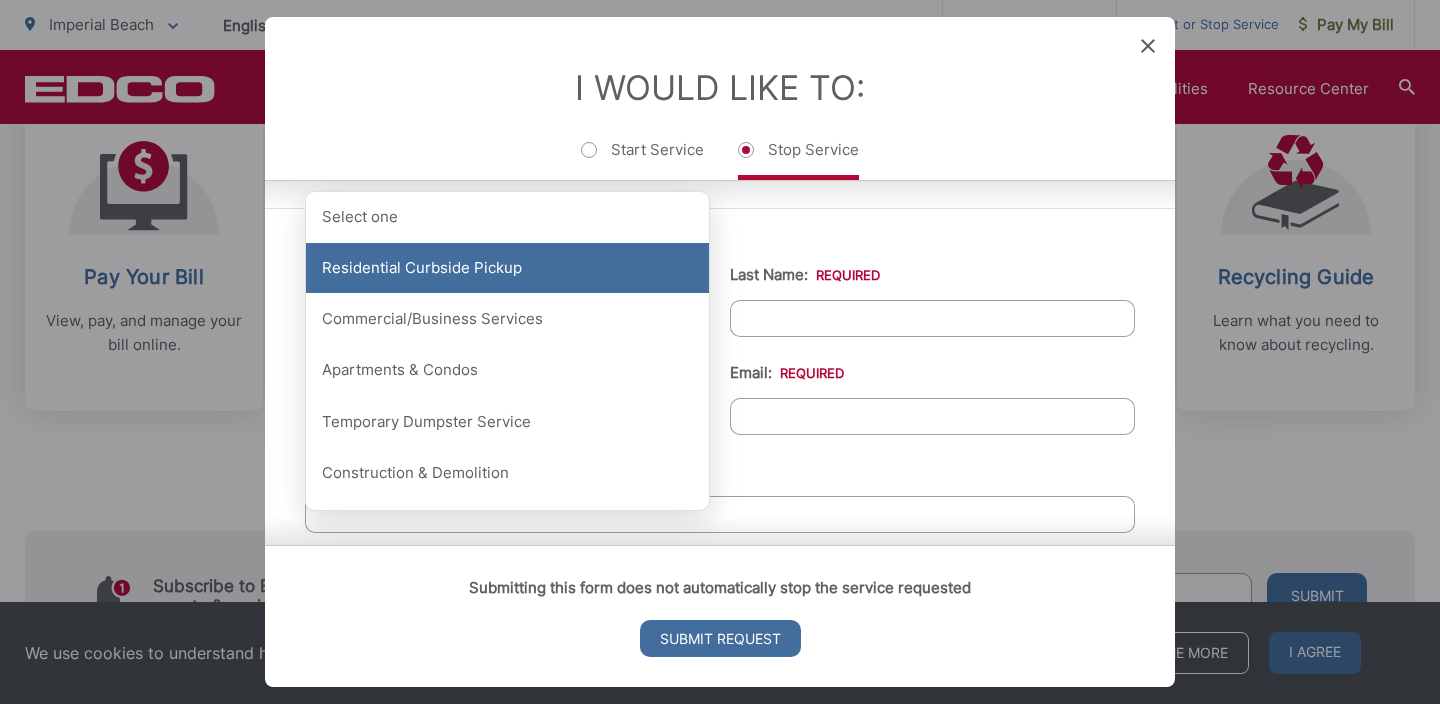 click on "Residential Curbside Pickup" at bounding box center [507, 268] 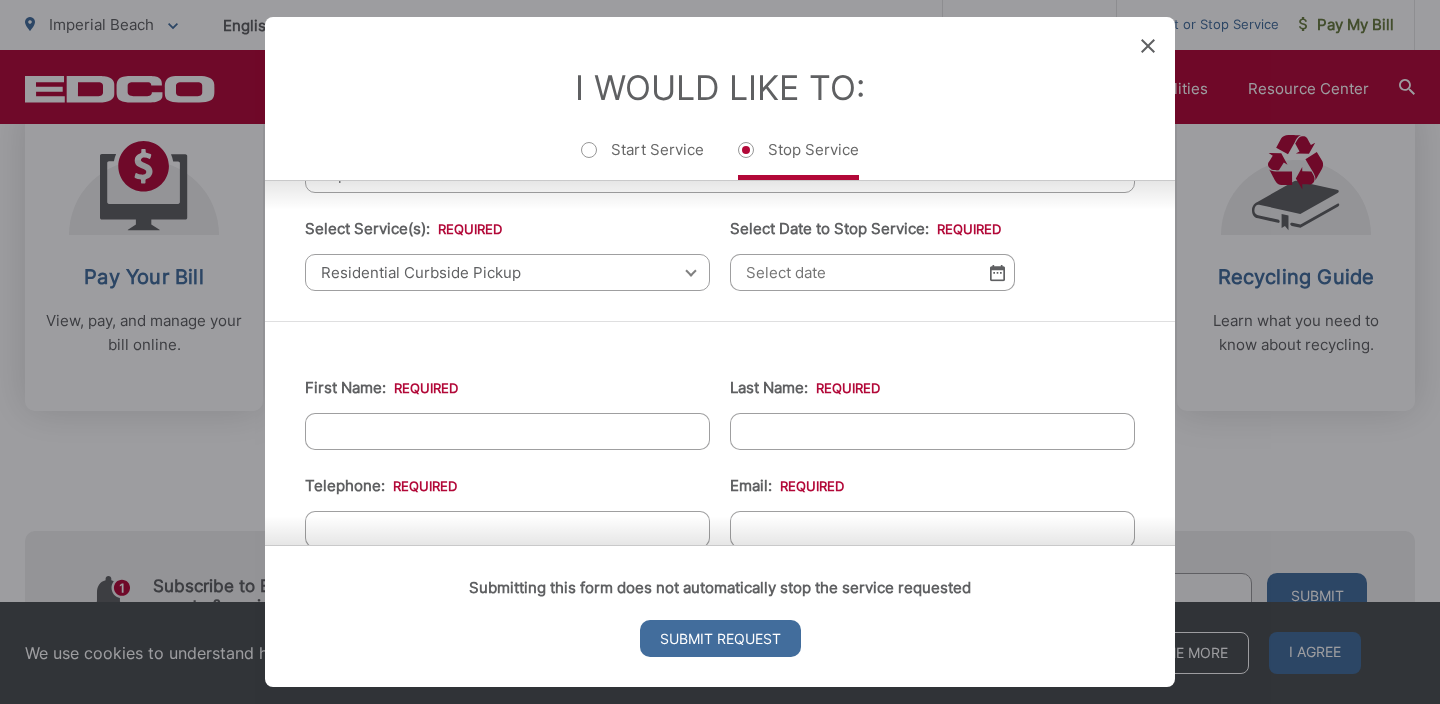 scroll, scrollTop: 78, scrollLeft: 0, axis: vertical 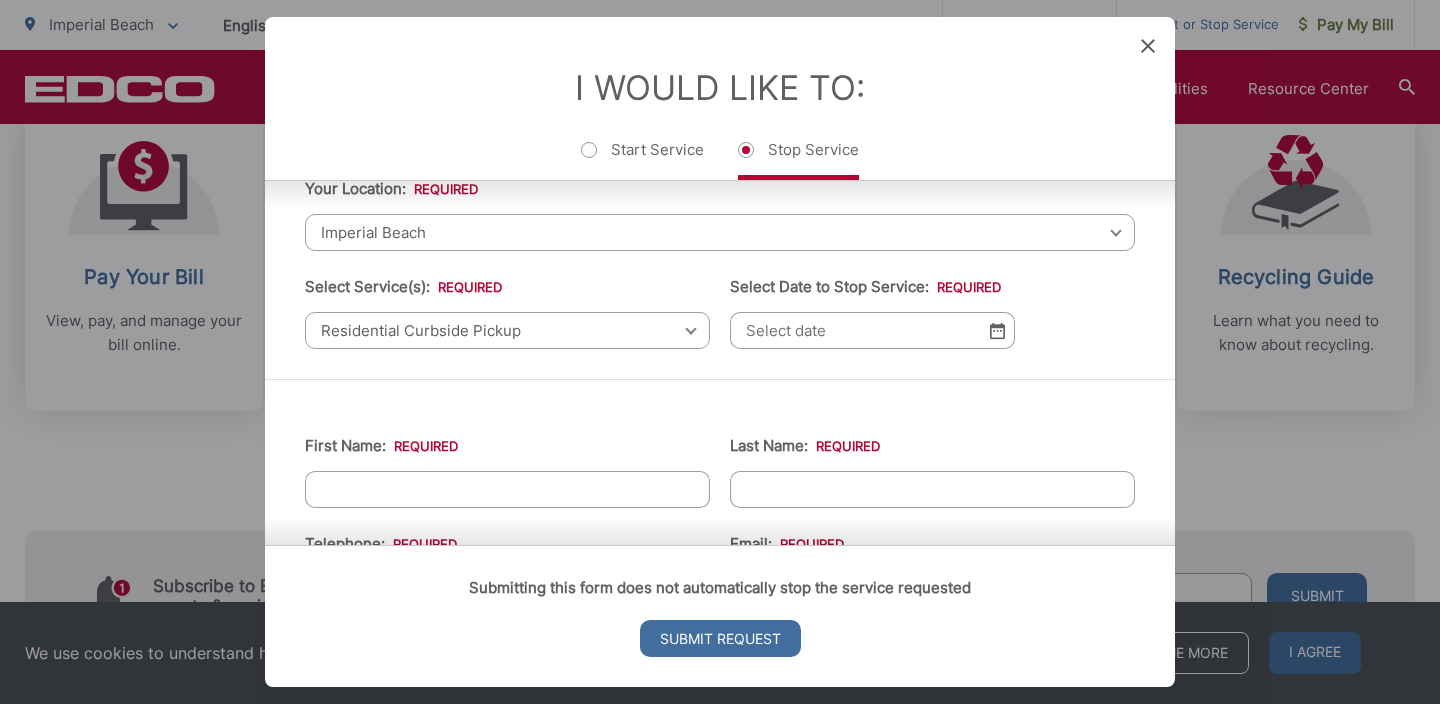 click on "Select Date to Stop Service: *" at bounding box center (872, 330) 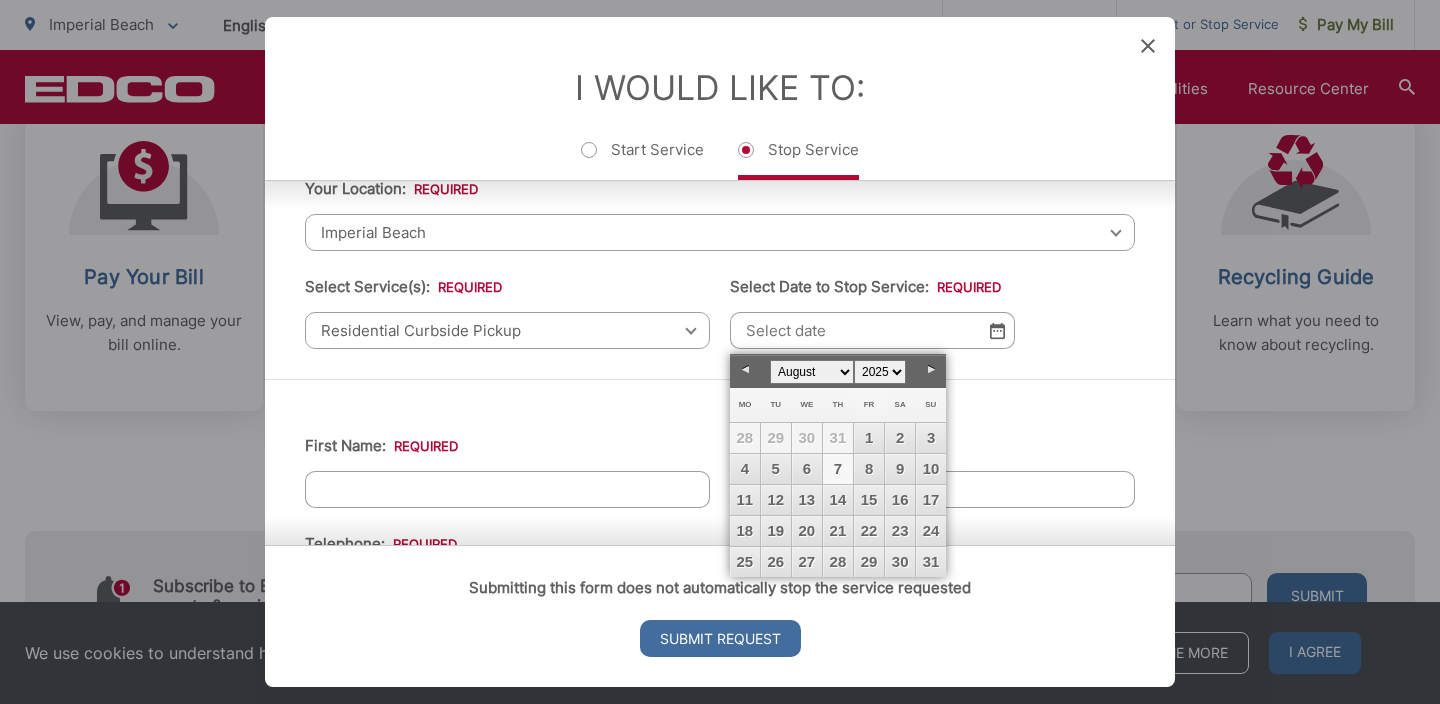 click on "7" at bounding box center [838, 469] 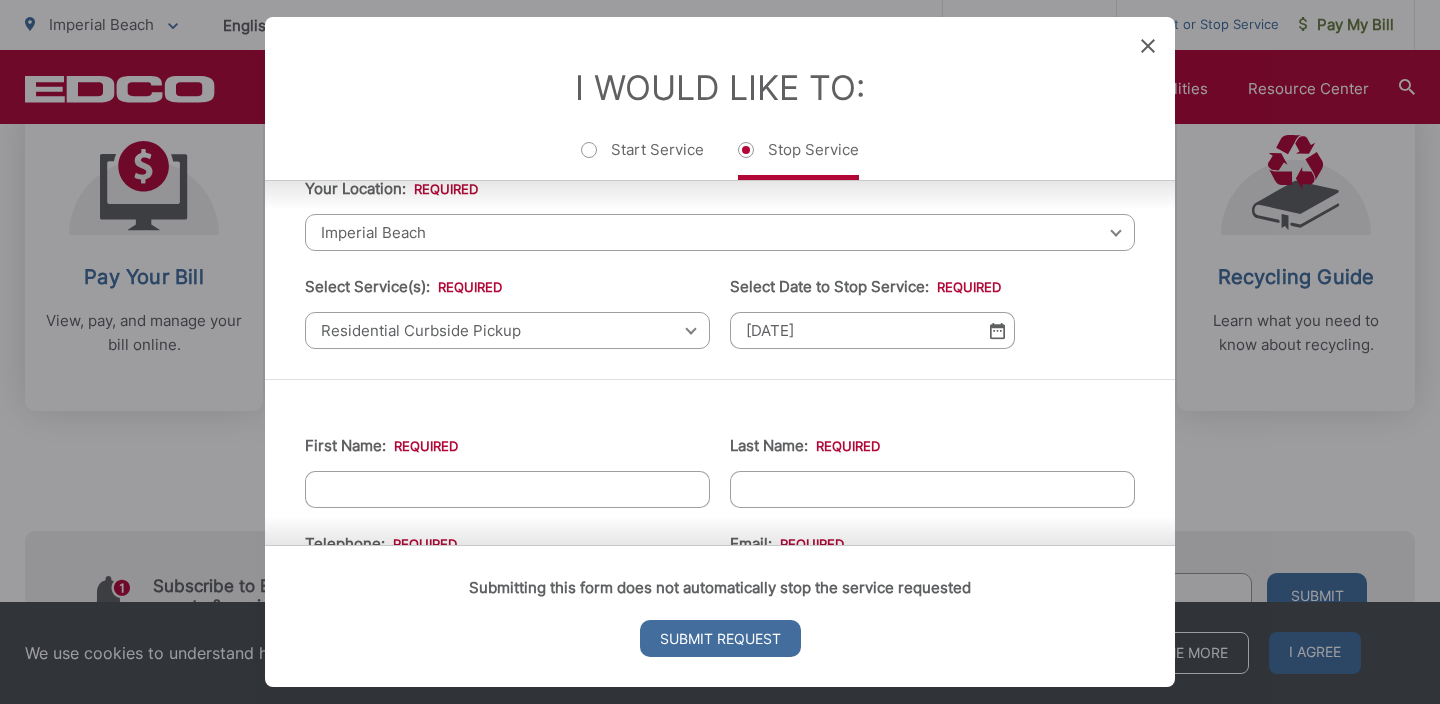 scroll, scrollTop: 112, scrollLeft: 0, axis: vertical 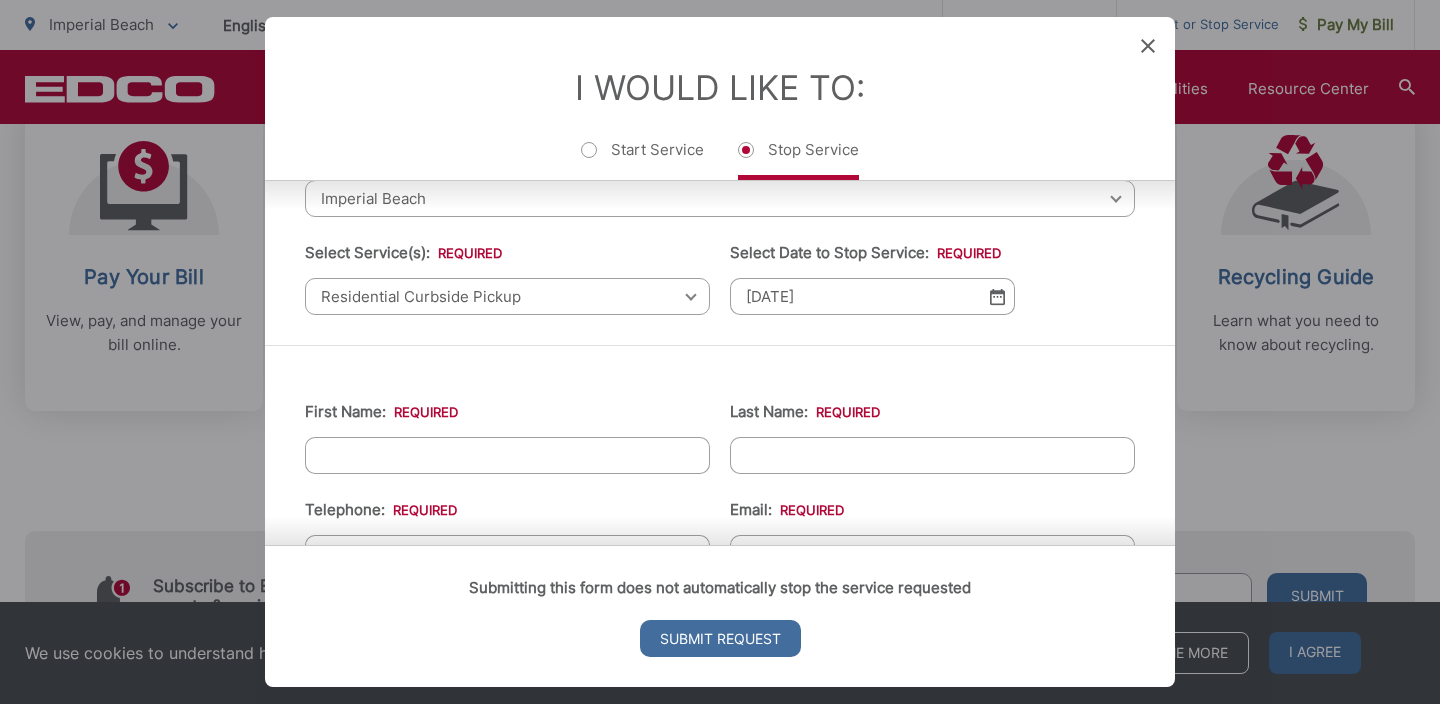 click at bounding box center (997, 296) 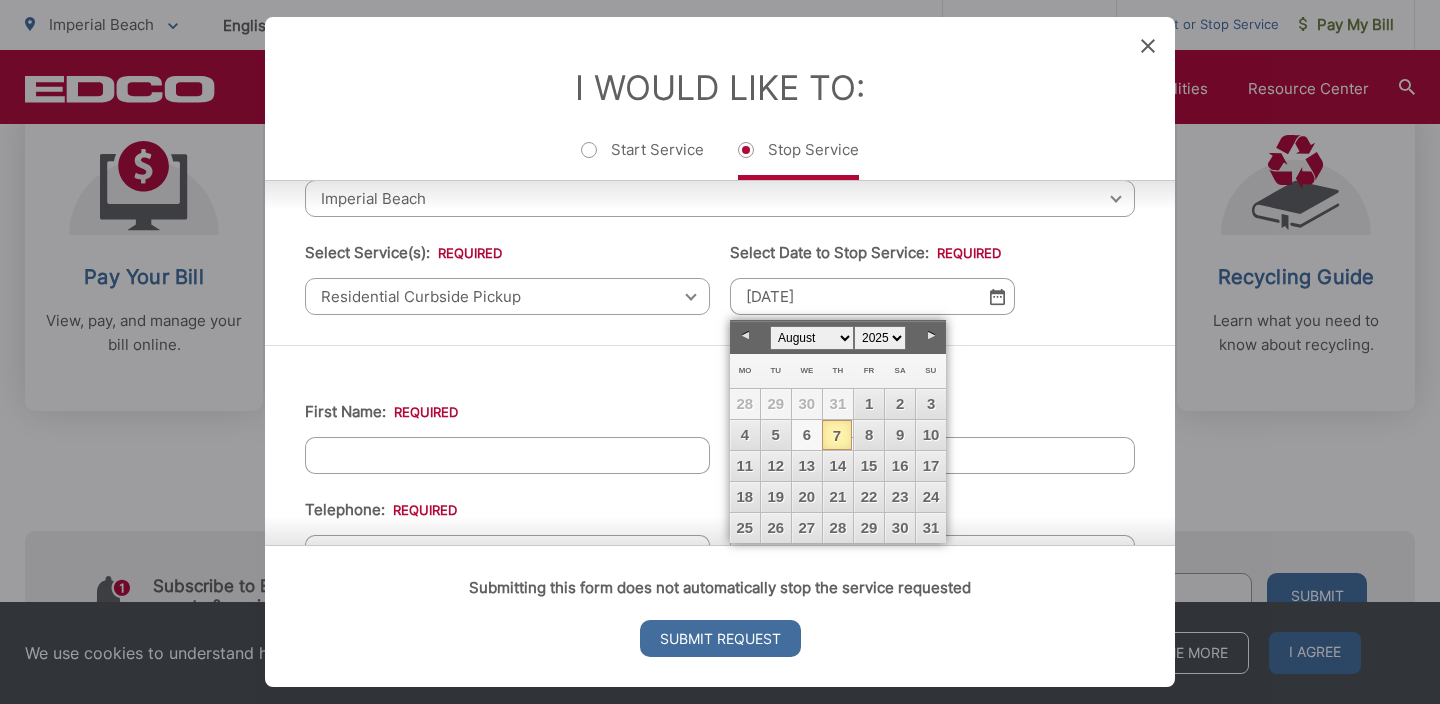 click on "6" at bounding box center (807, 435) 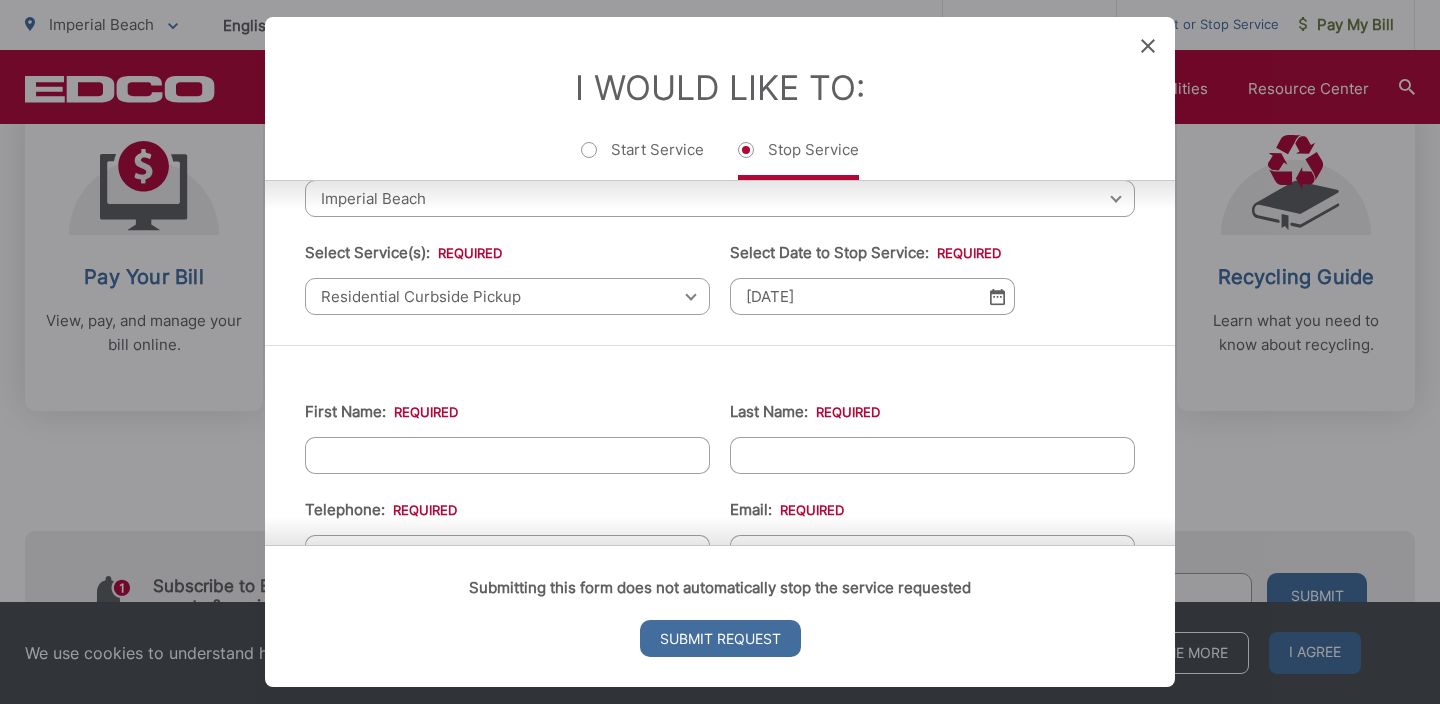 click at bounding box center (997, 296) 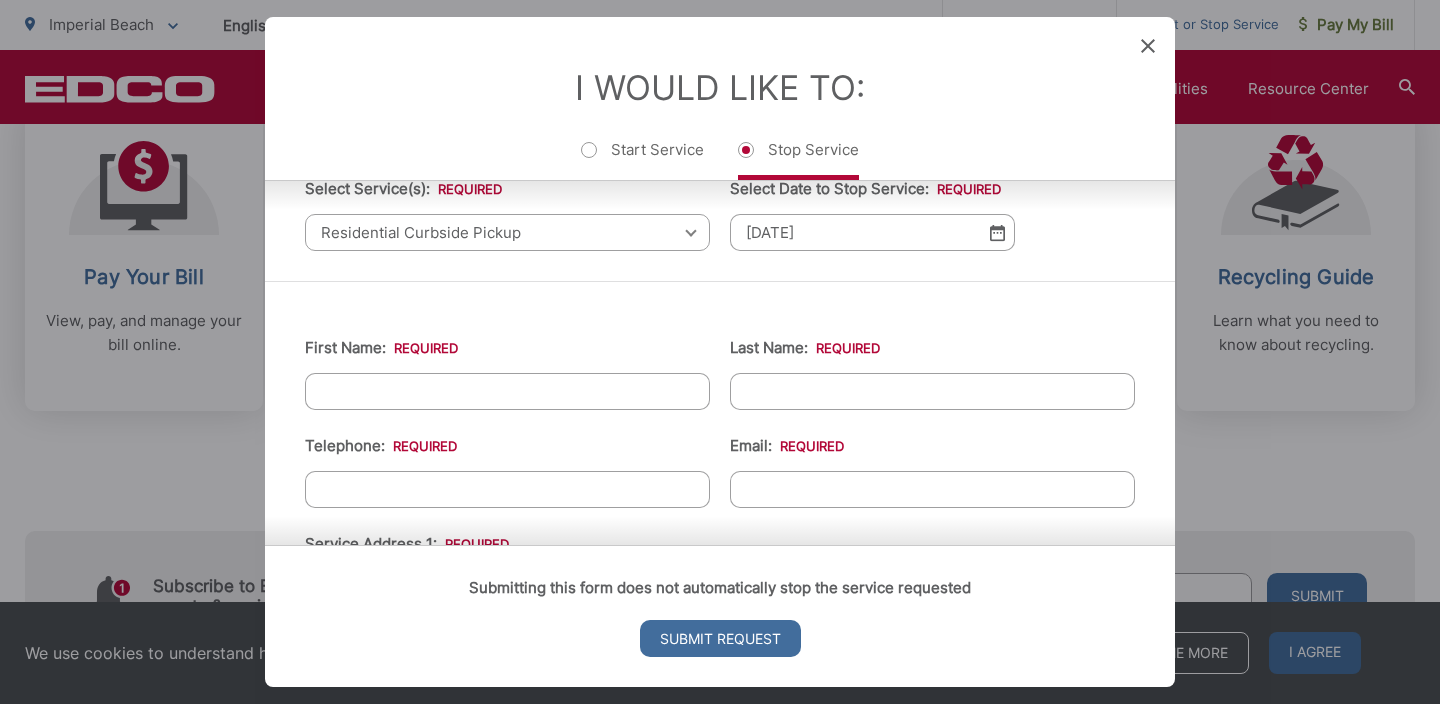 scroll, scrollTop: 192, scrollLeft: 0, axis: vertical 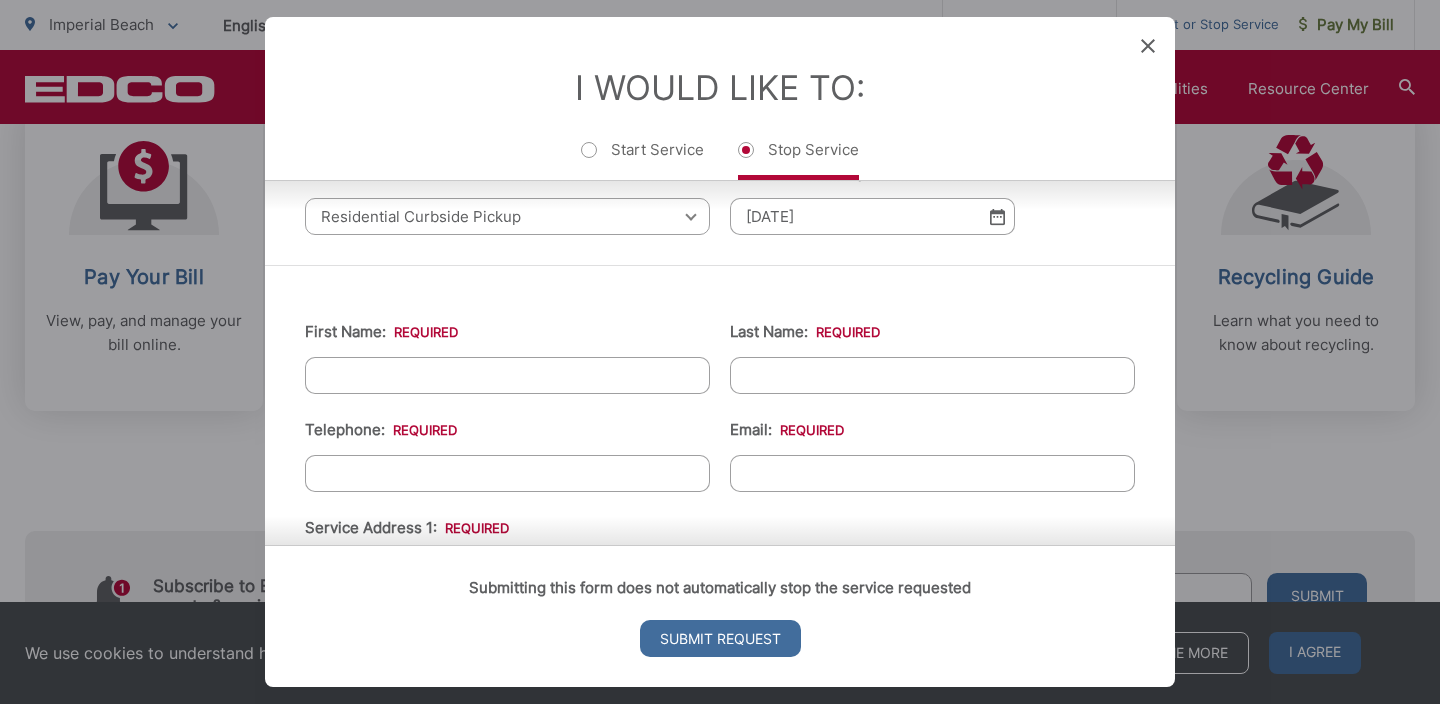 click on "First Name: *" at bounding box center [507, 375] 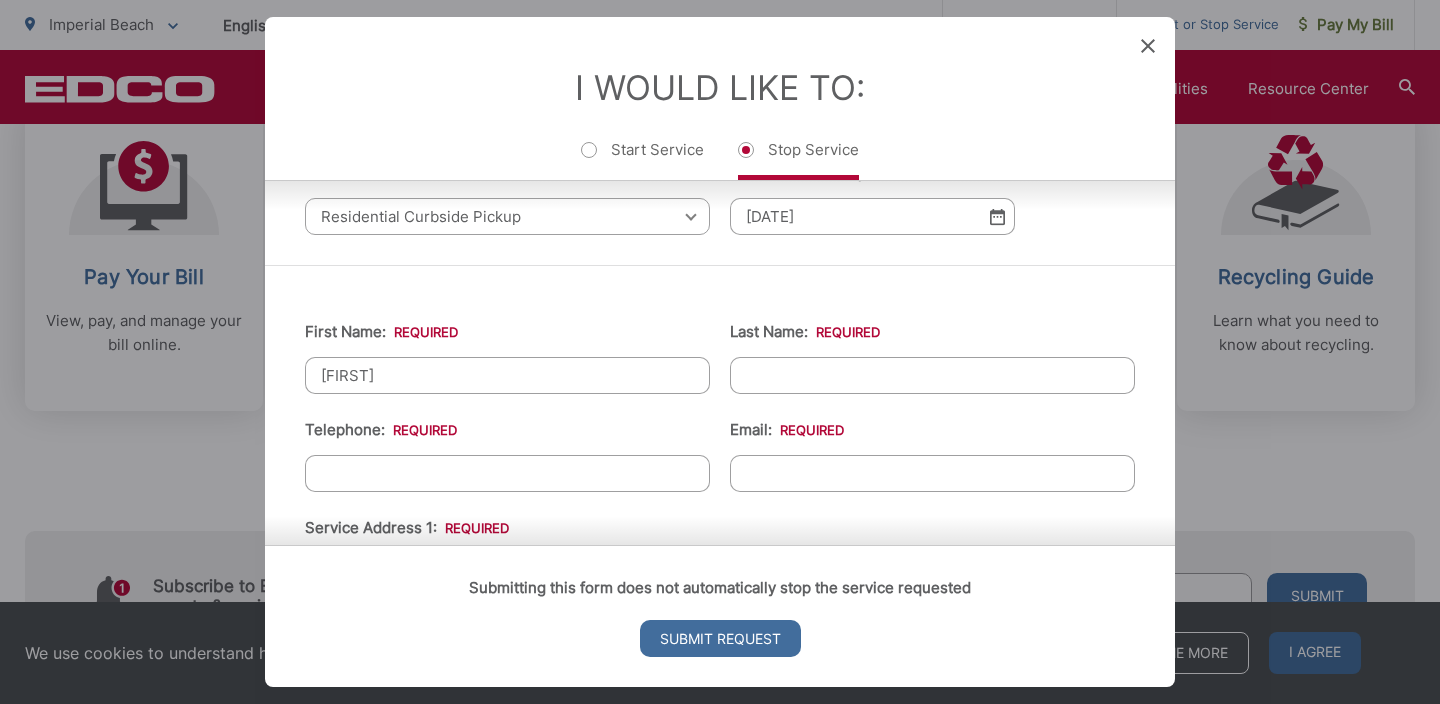 type on "[FIRST]" 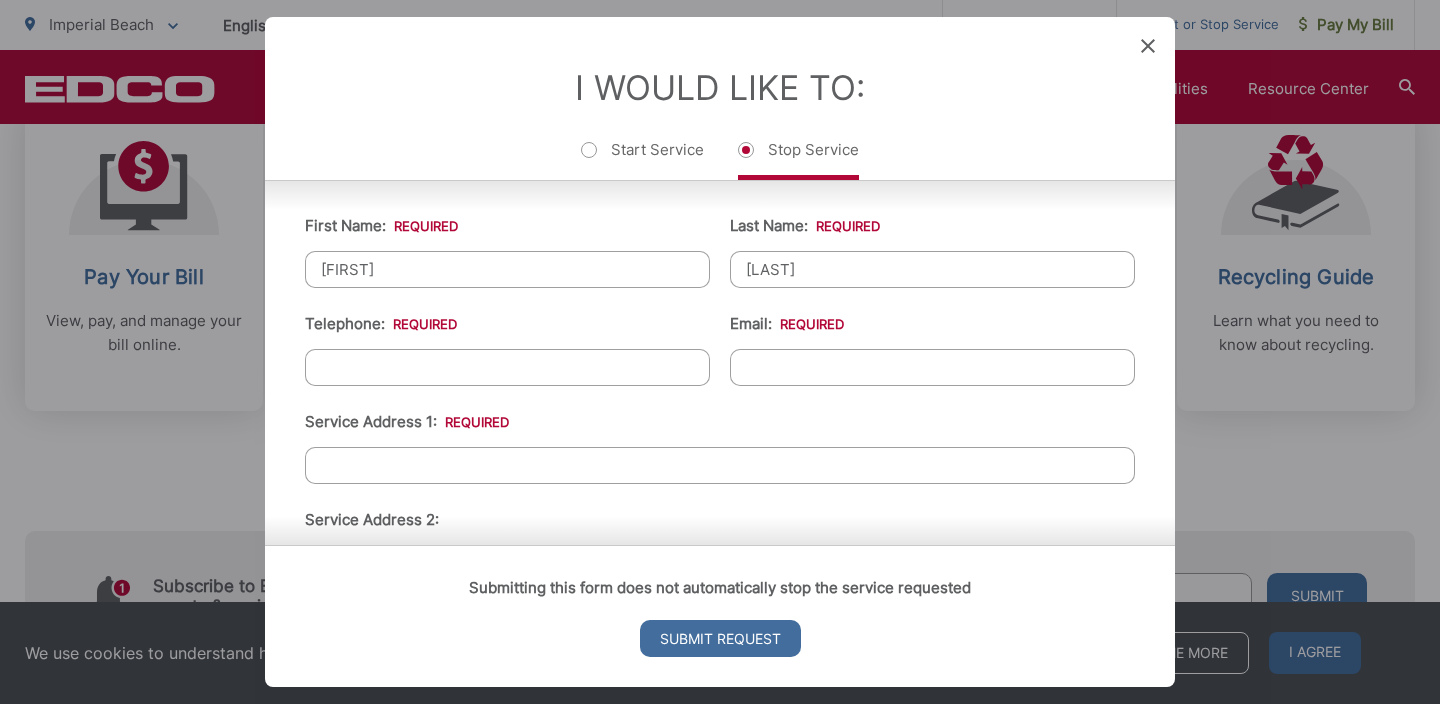 scroll, scrollTop: 312, scrollLeft: 0, axis: vertical 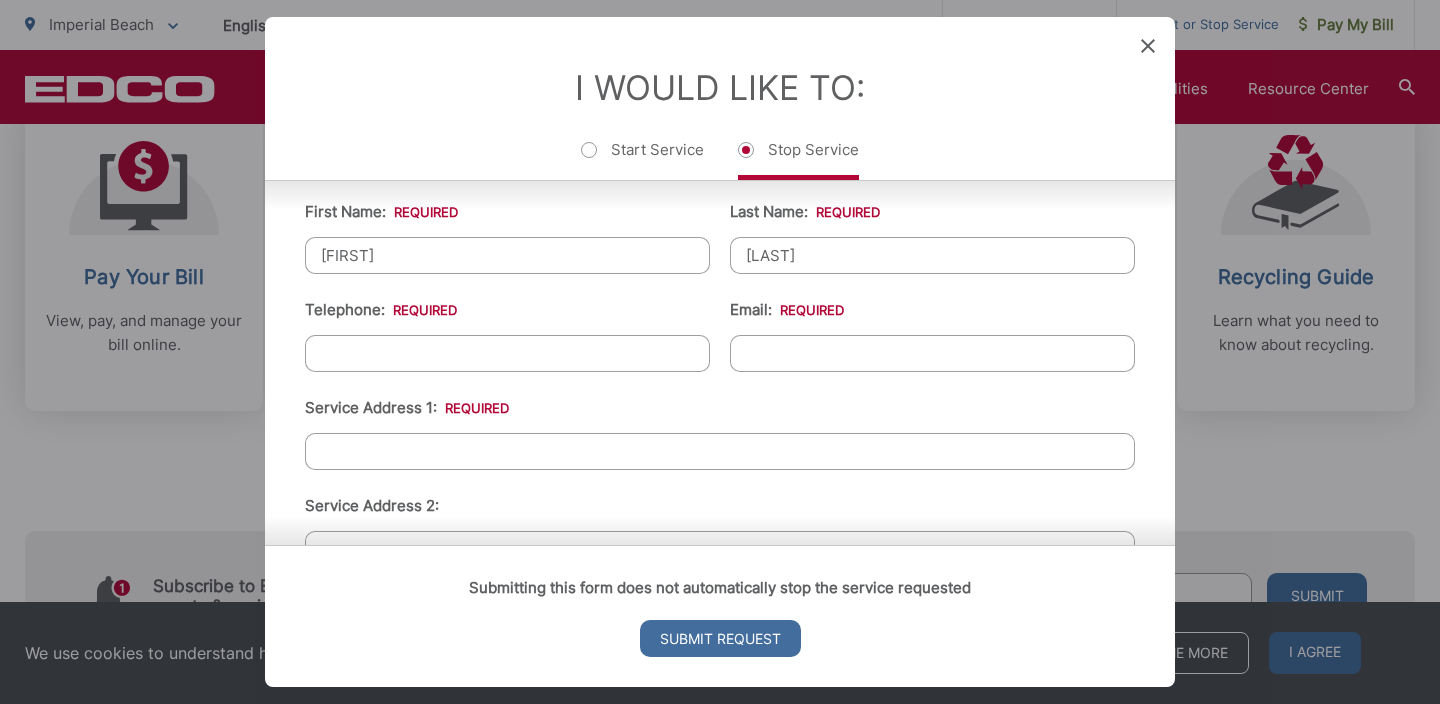 type on "[LAST]" 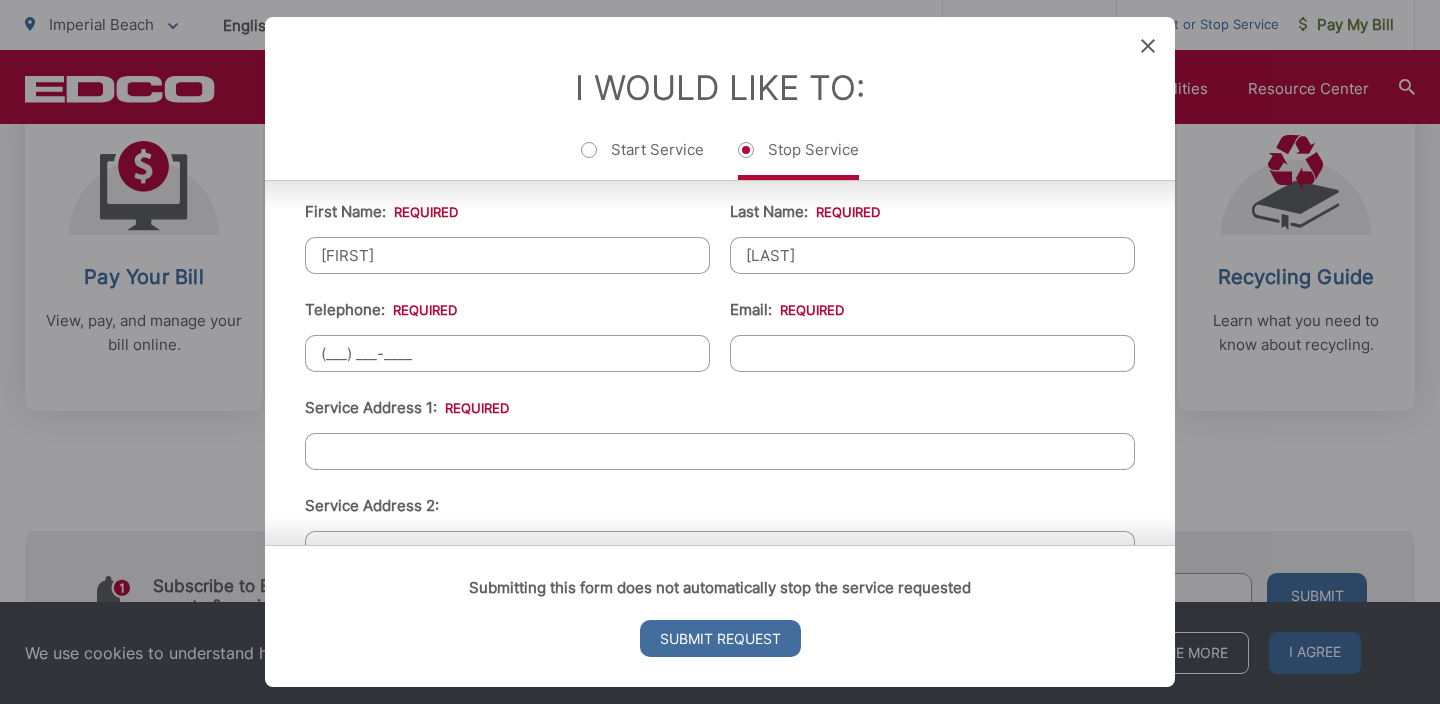 click on "(___) ___-____" at bounding box center (507, 353) 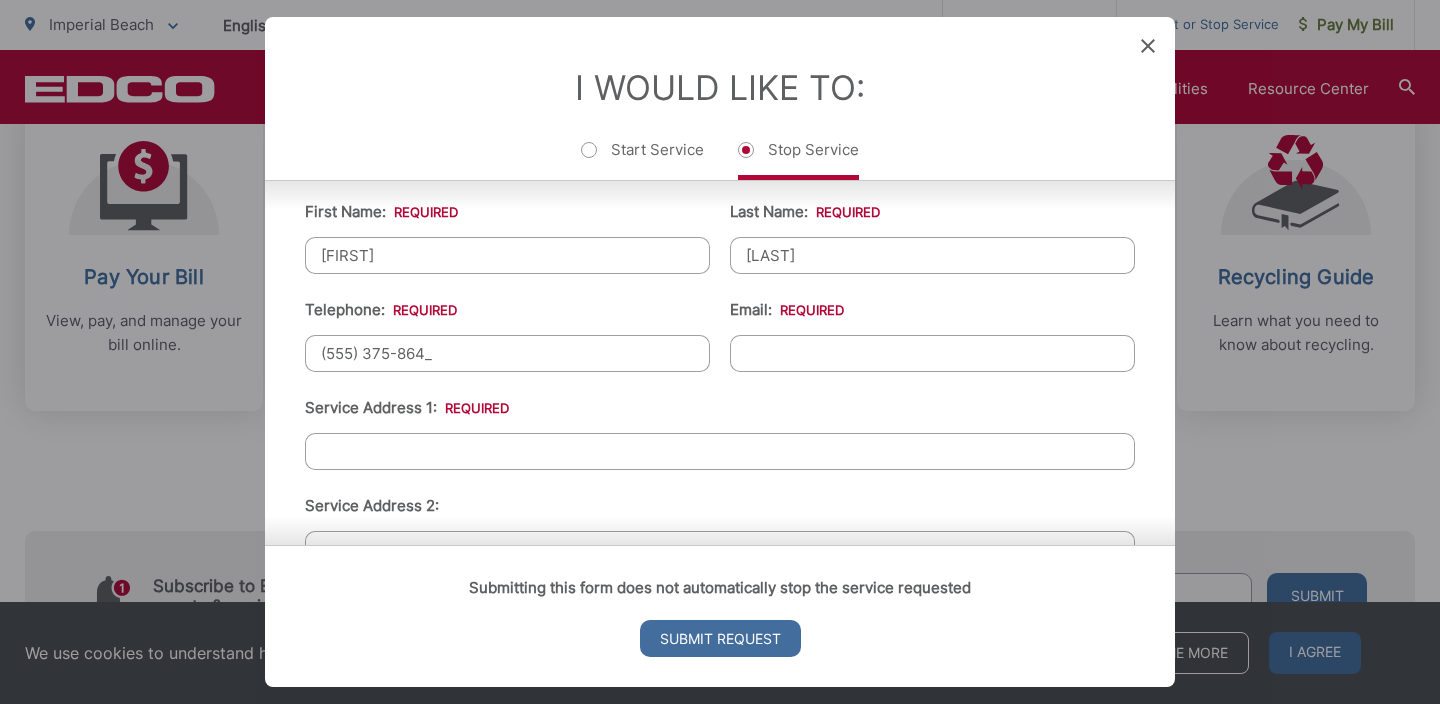 type on "(555) 375-8645" 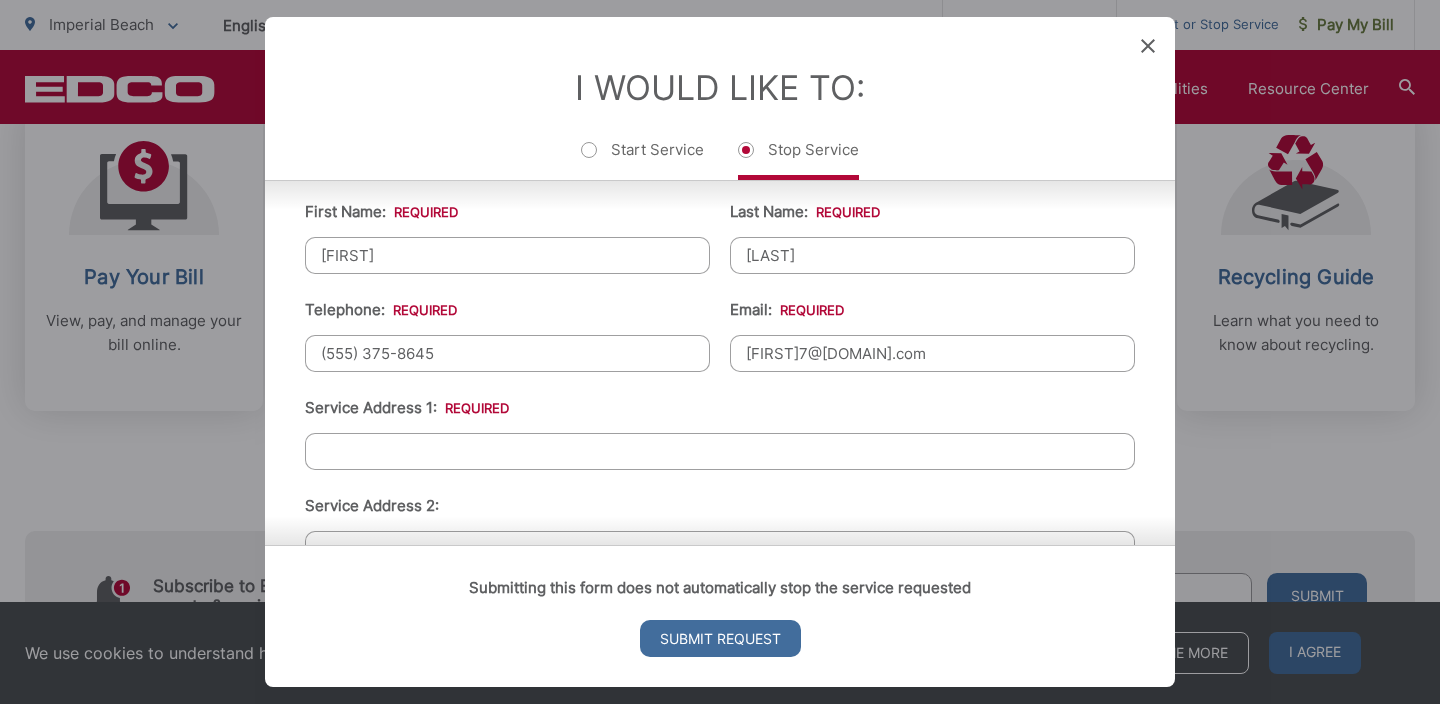 type on "[FIRST]7@[DOMAIN].com" 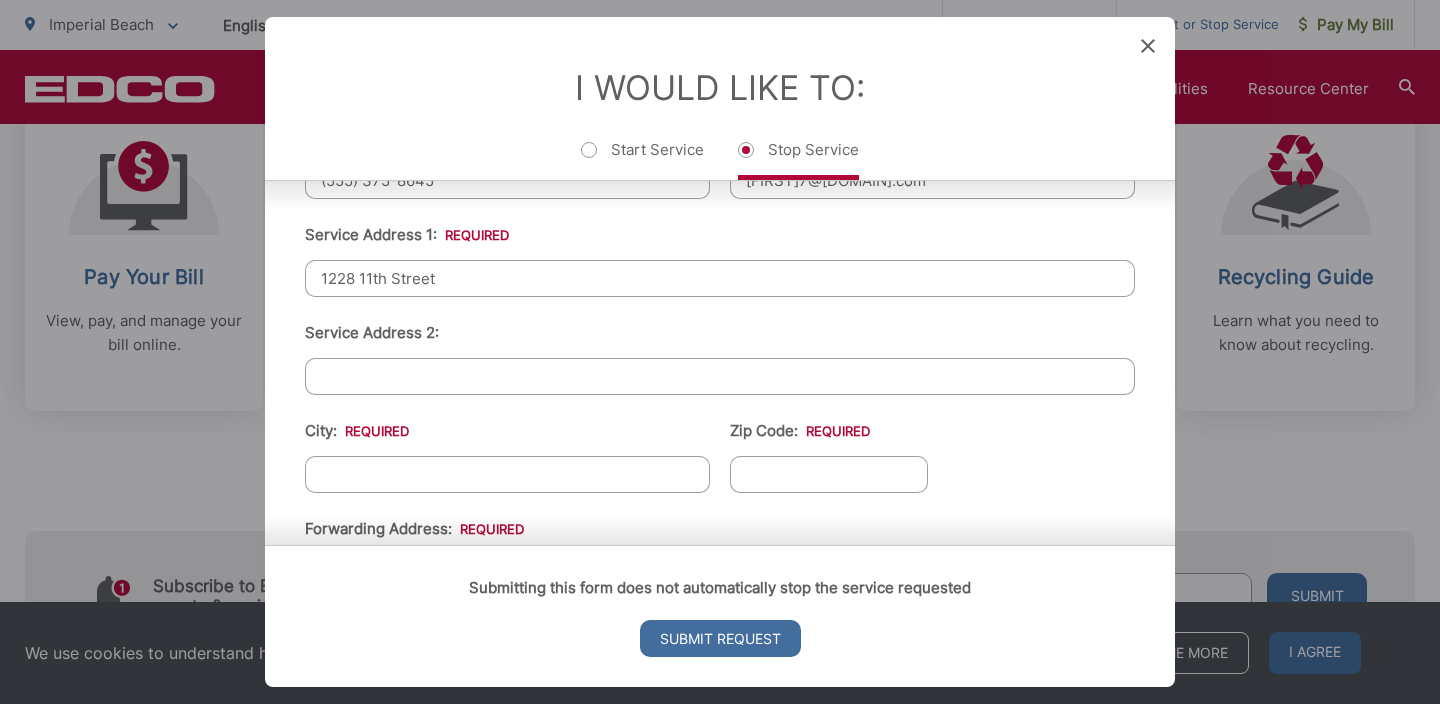 scroll, scrollTop: 495, scrollLeft: 0, axis: vertical 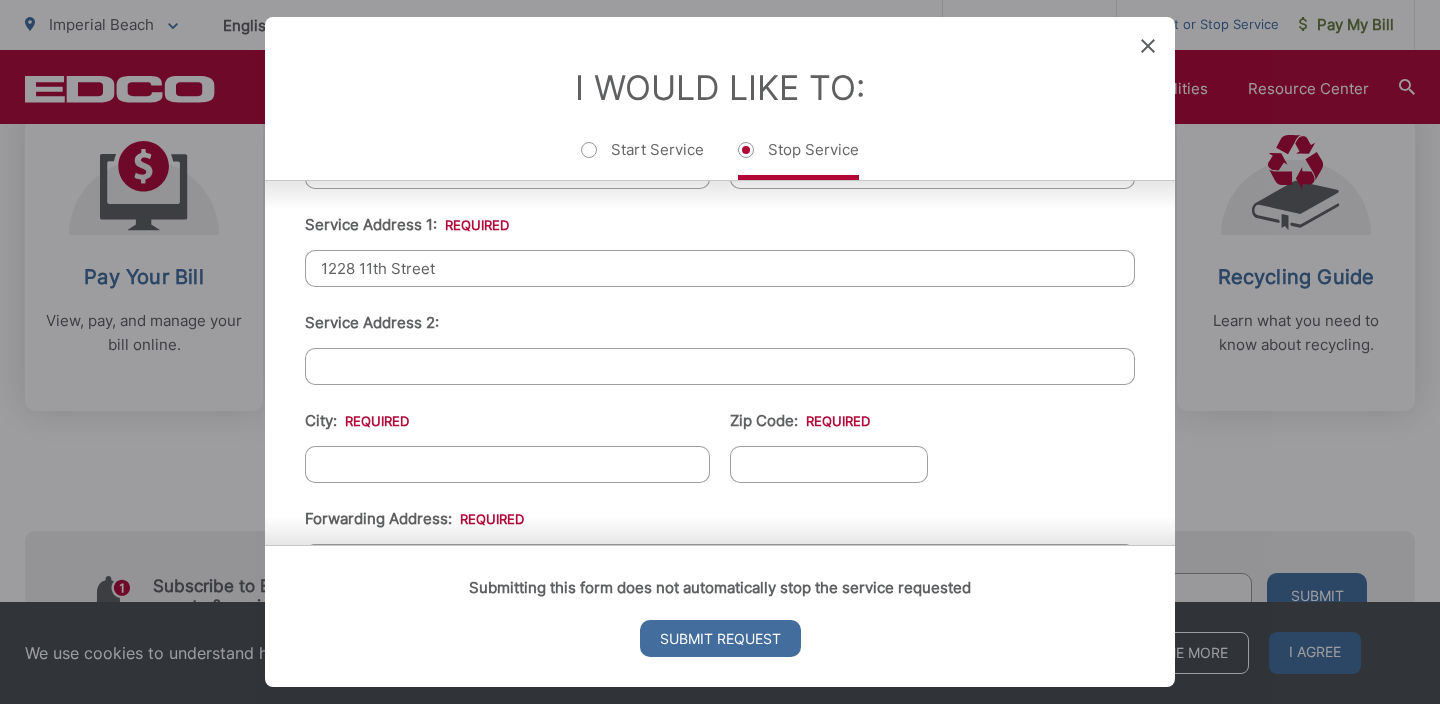 type on "1228 11th Street" 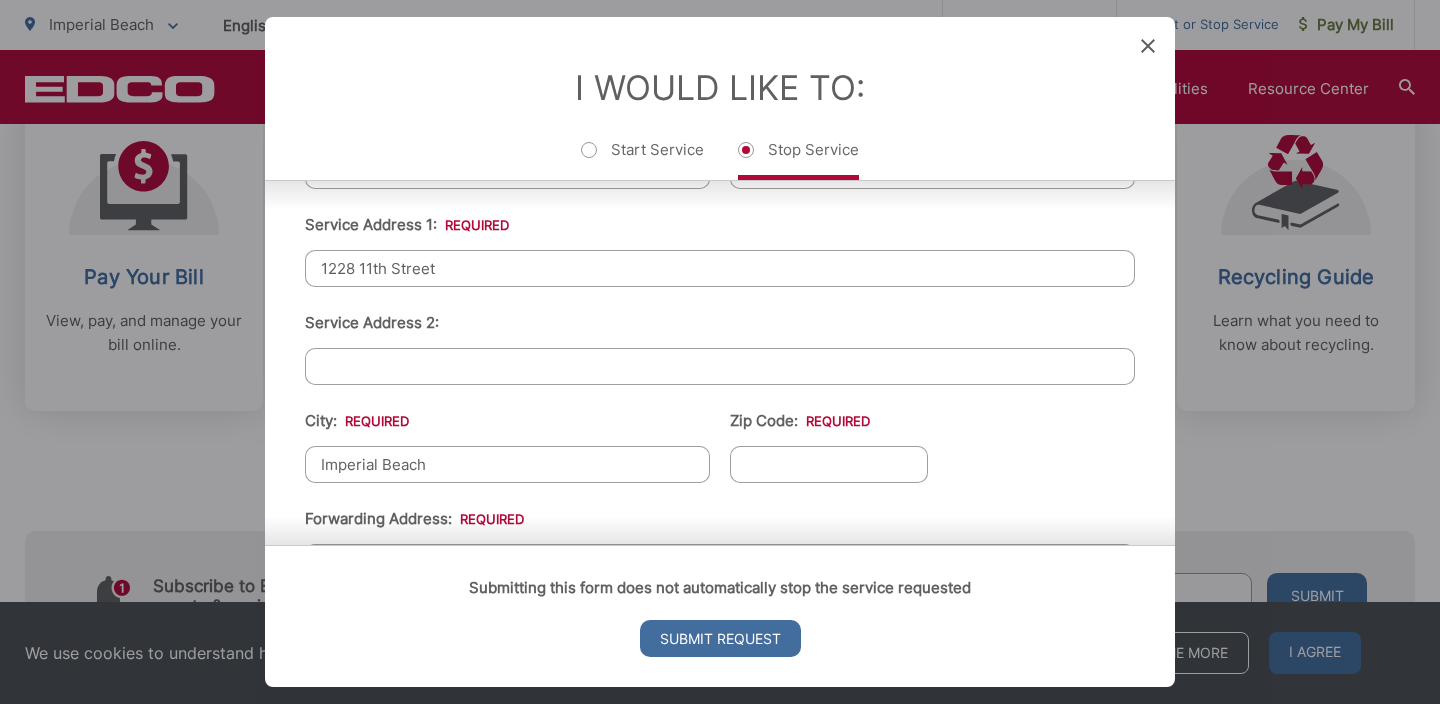 type on "Imperial Beach" 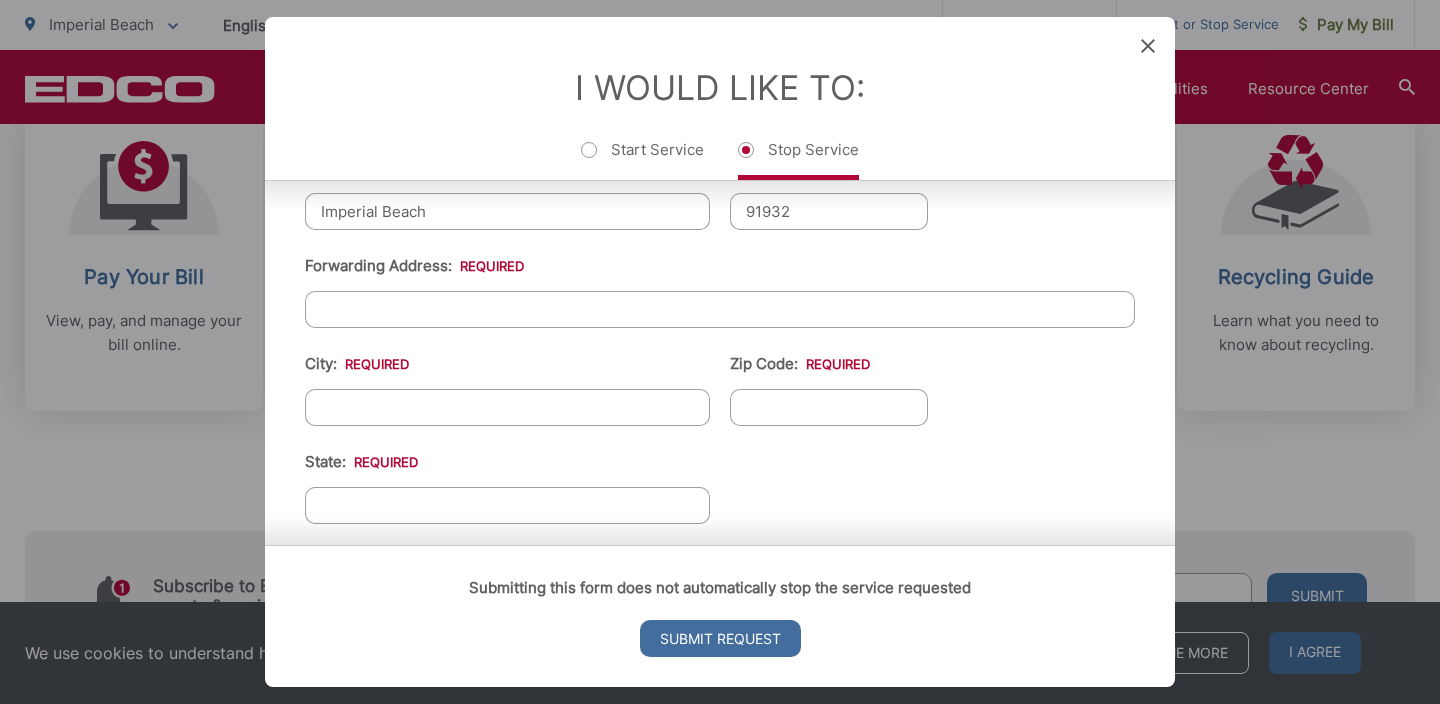 scroll, scrollTop: 774, scrollLeft: 0, axis: vertical 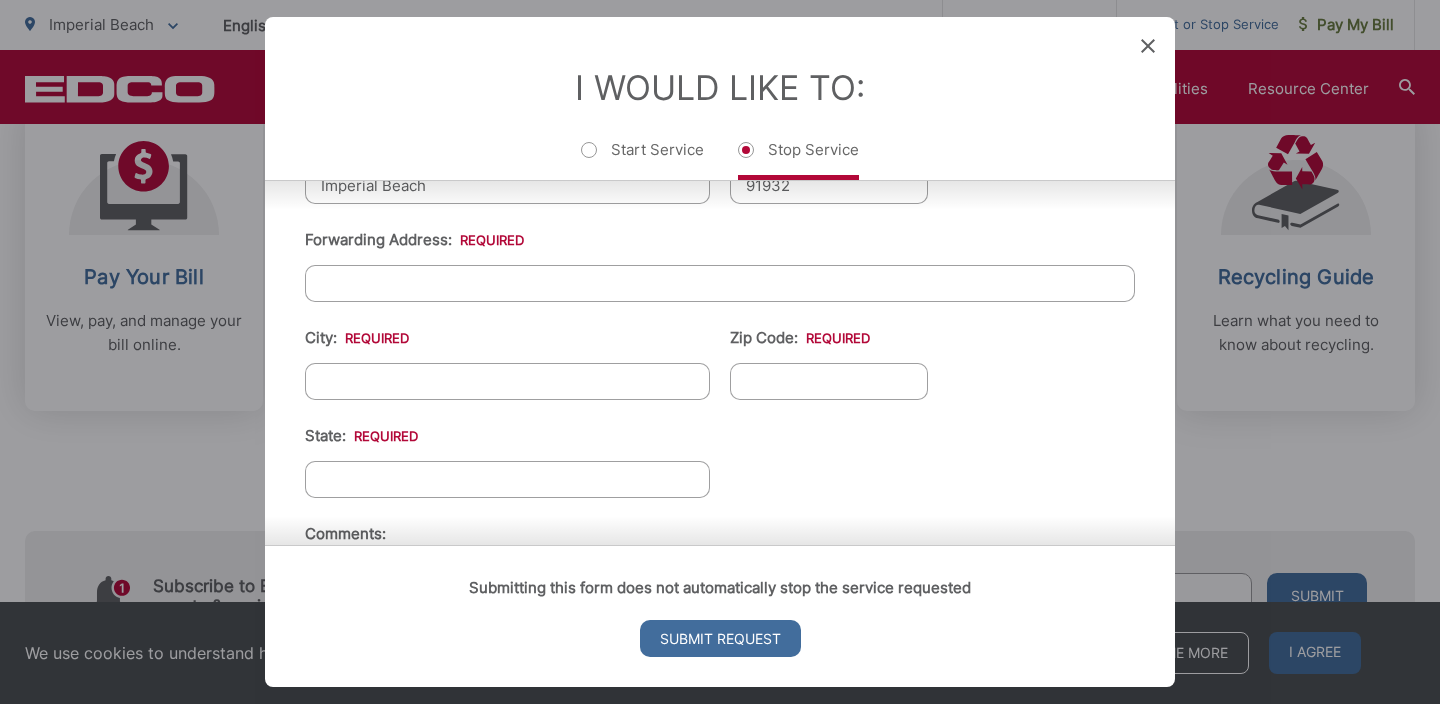 type on "91932" 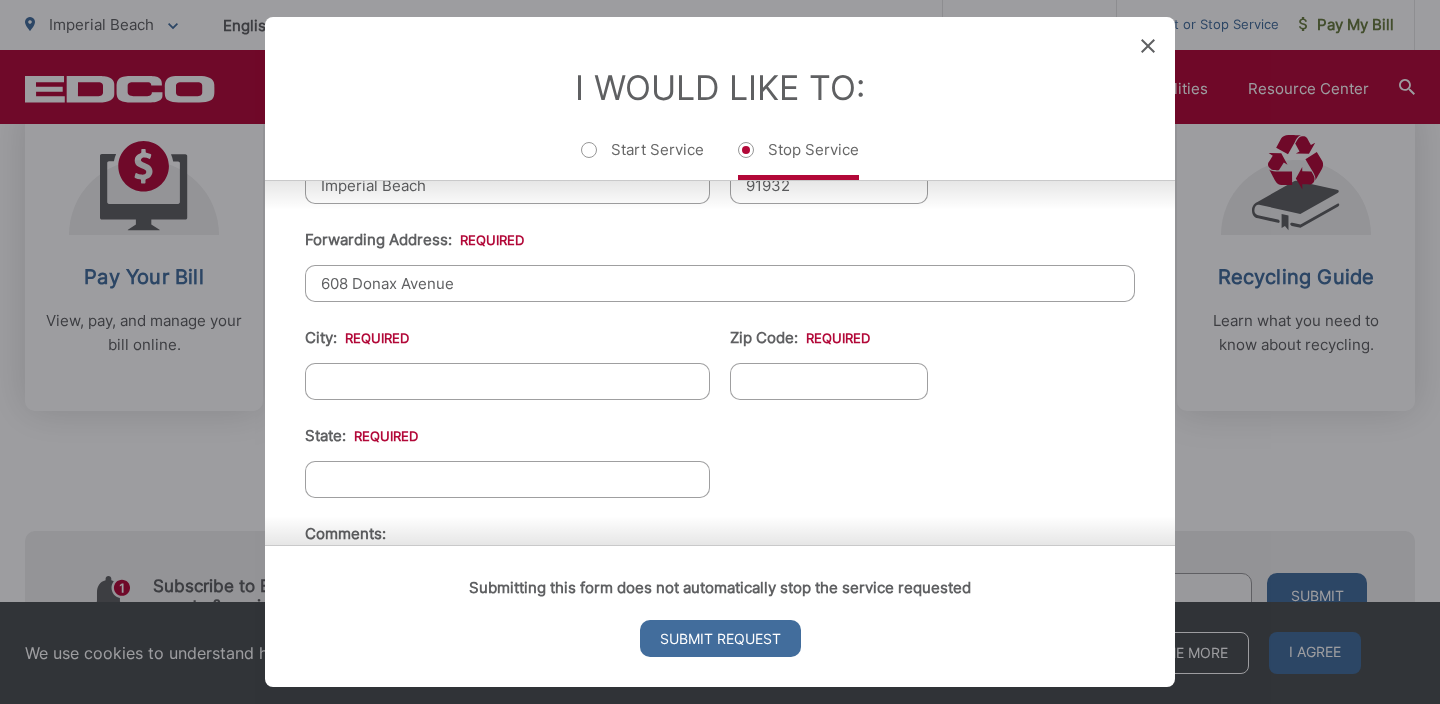 type on "608 Donax Avenue" 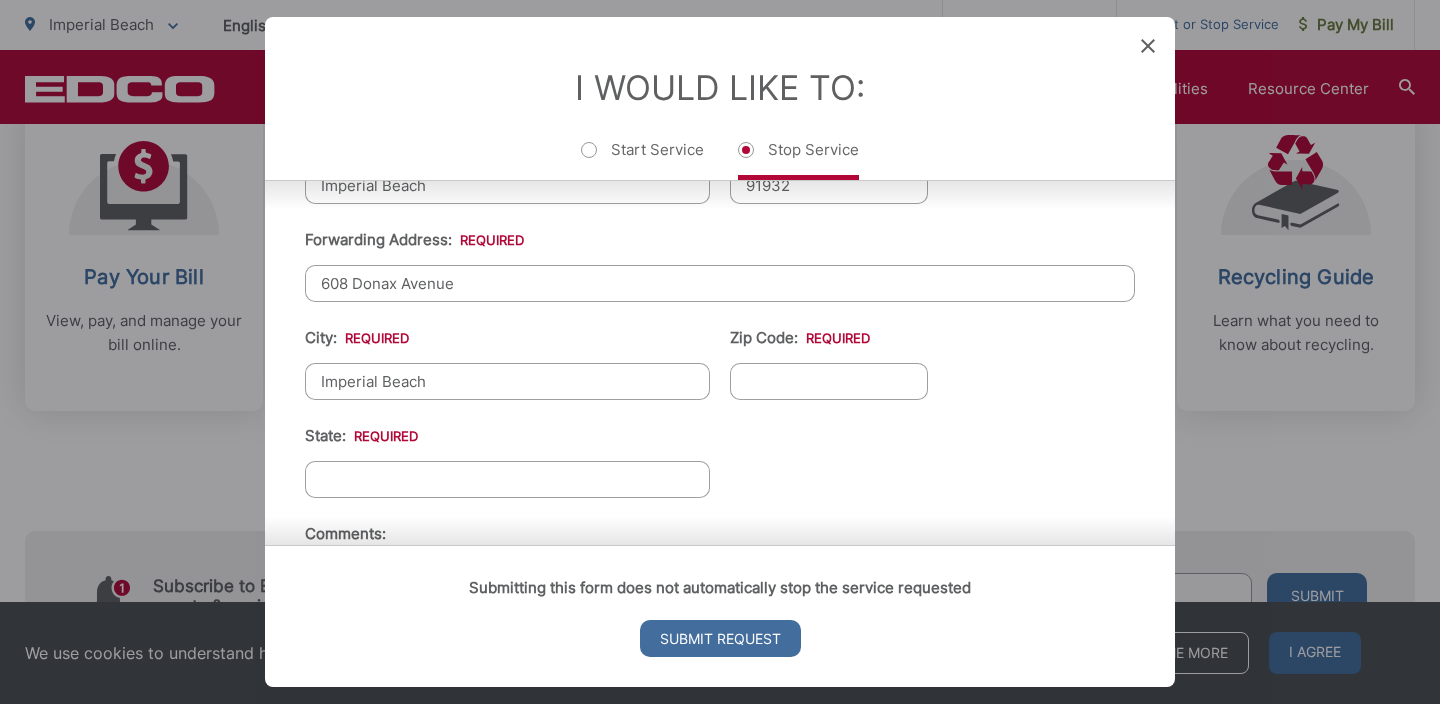 type on "Imperial Beach" 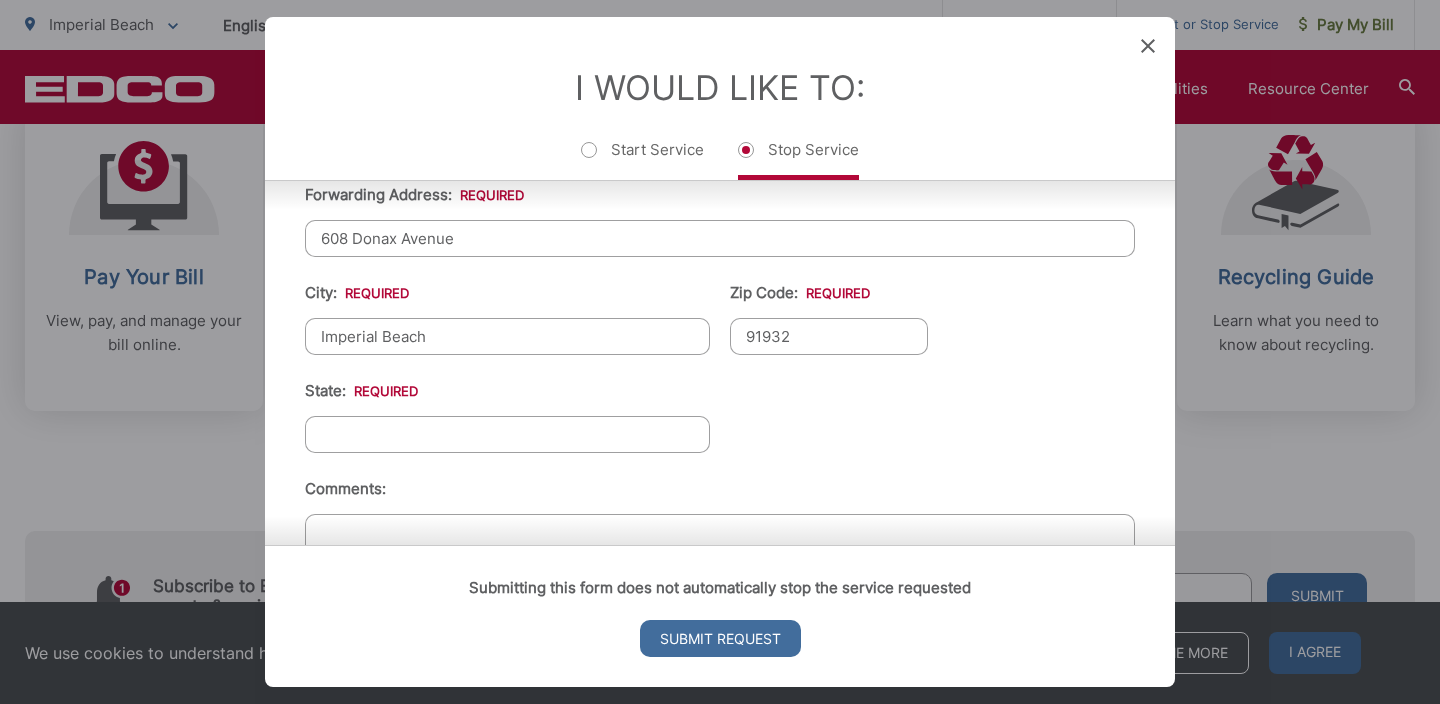 scroll, scrollTop: 842, scrollLeft: 0, axis: vertical 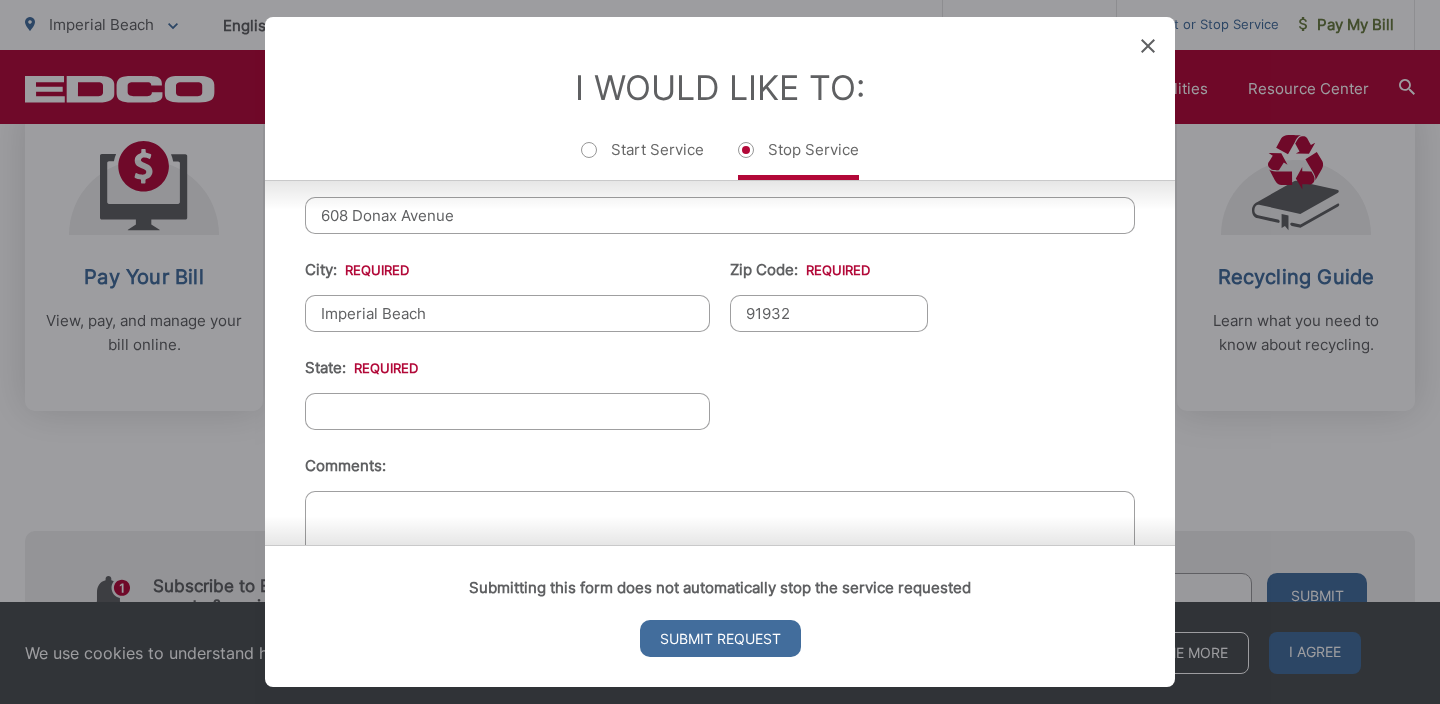 type on "91932" 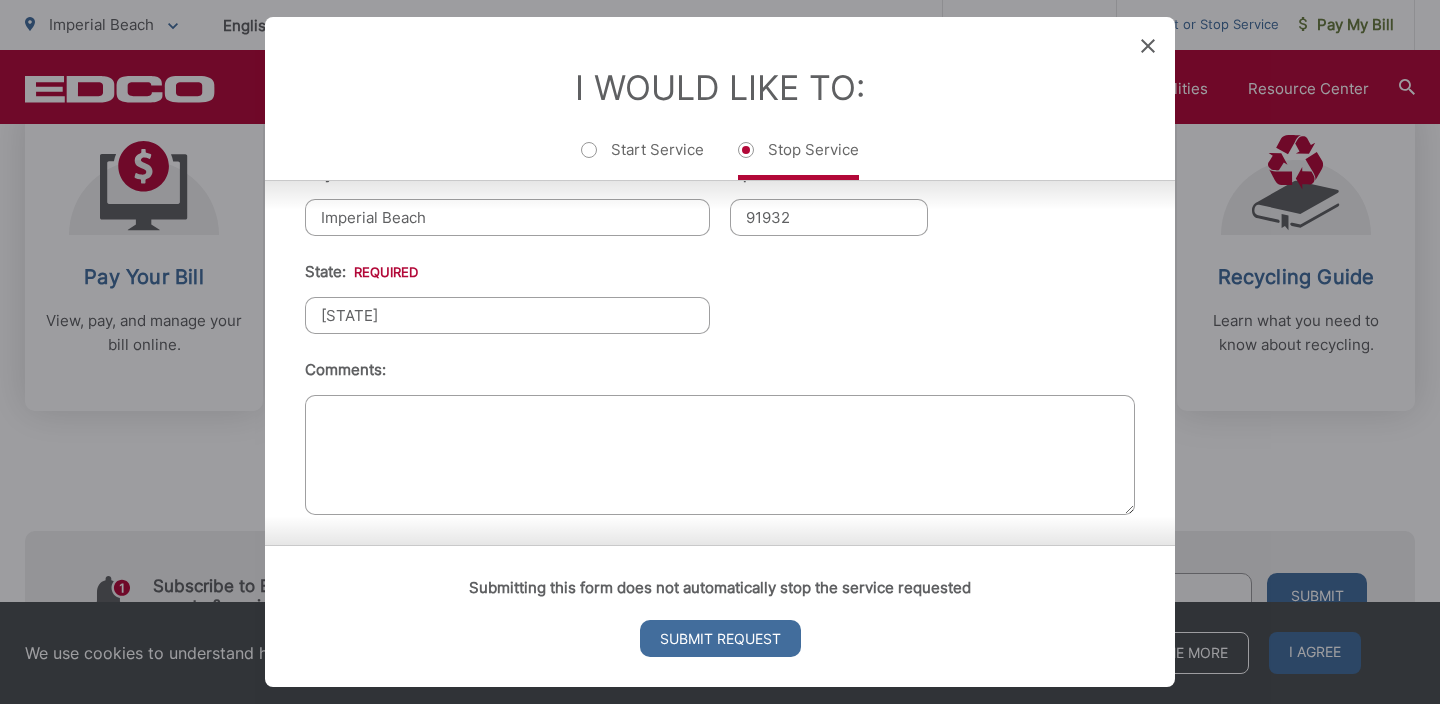 scroll, scrollTop: 943, scrollLeft: 0, axis: vertical 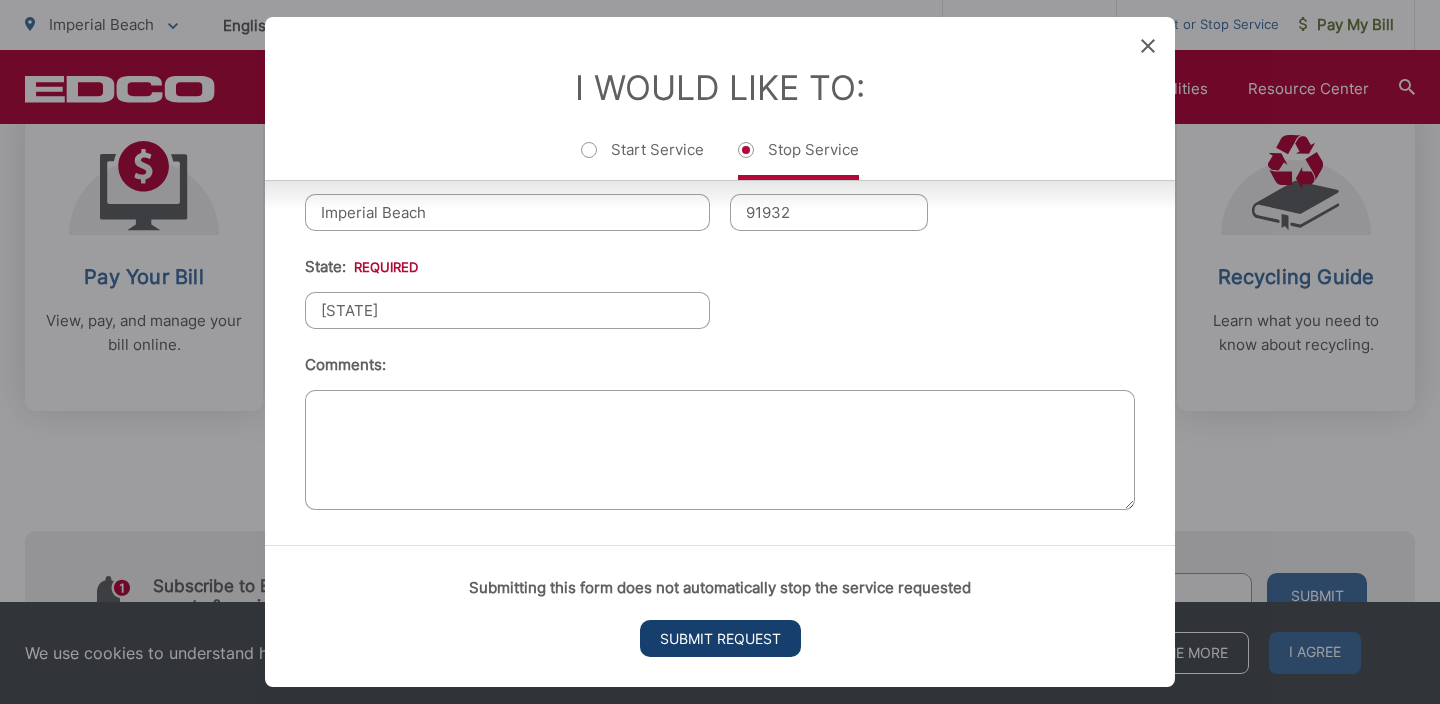 type on "[STATE]" 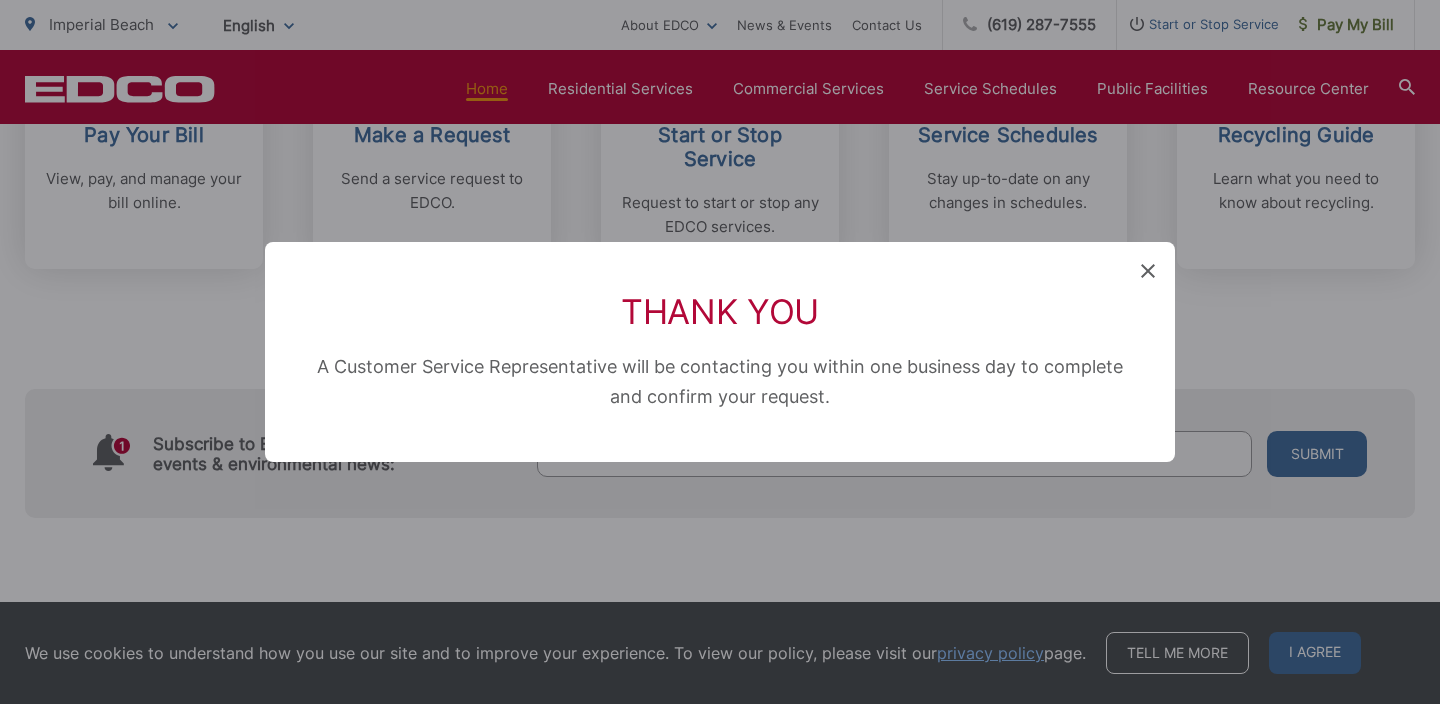 scroll, scrollTop: 0, scrollLeft: 0, axis: both 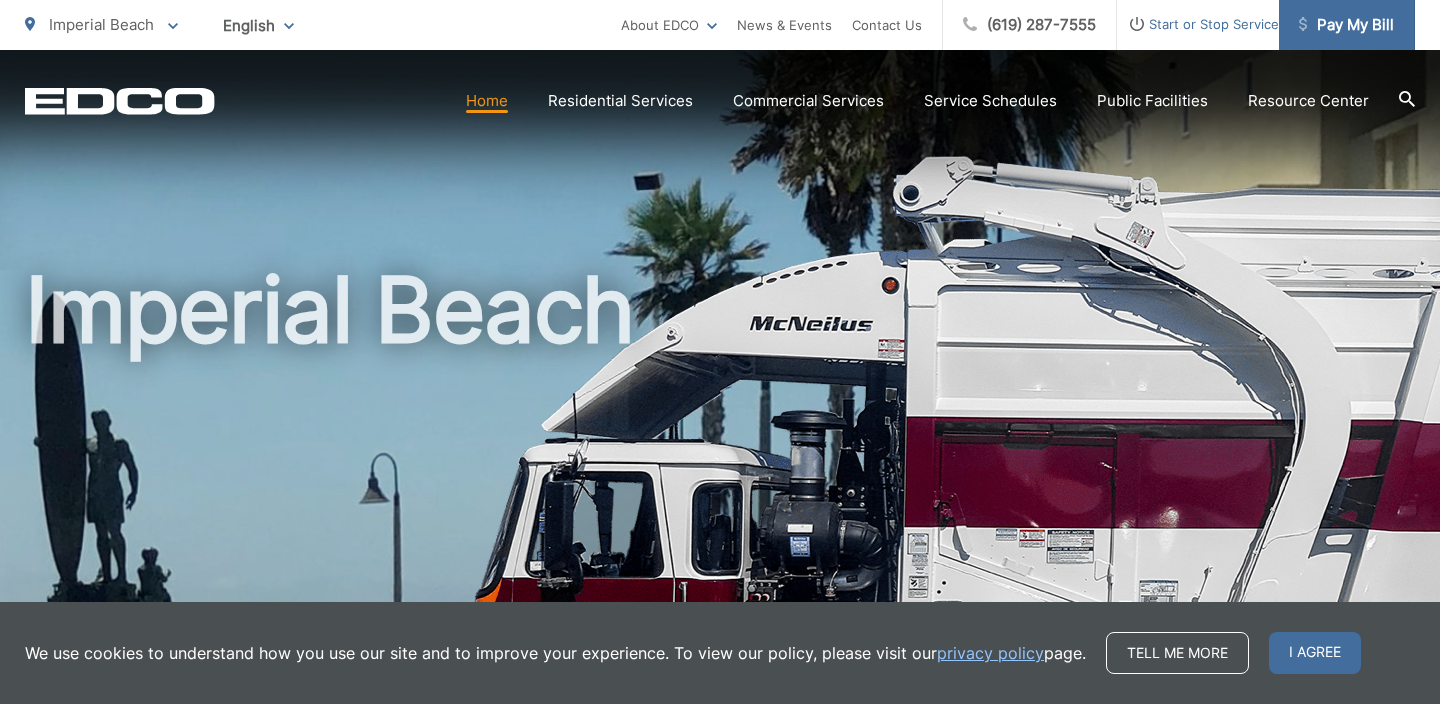click on "Pay My Bill" at bounding box center [1347, 25] 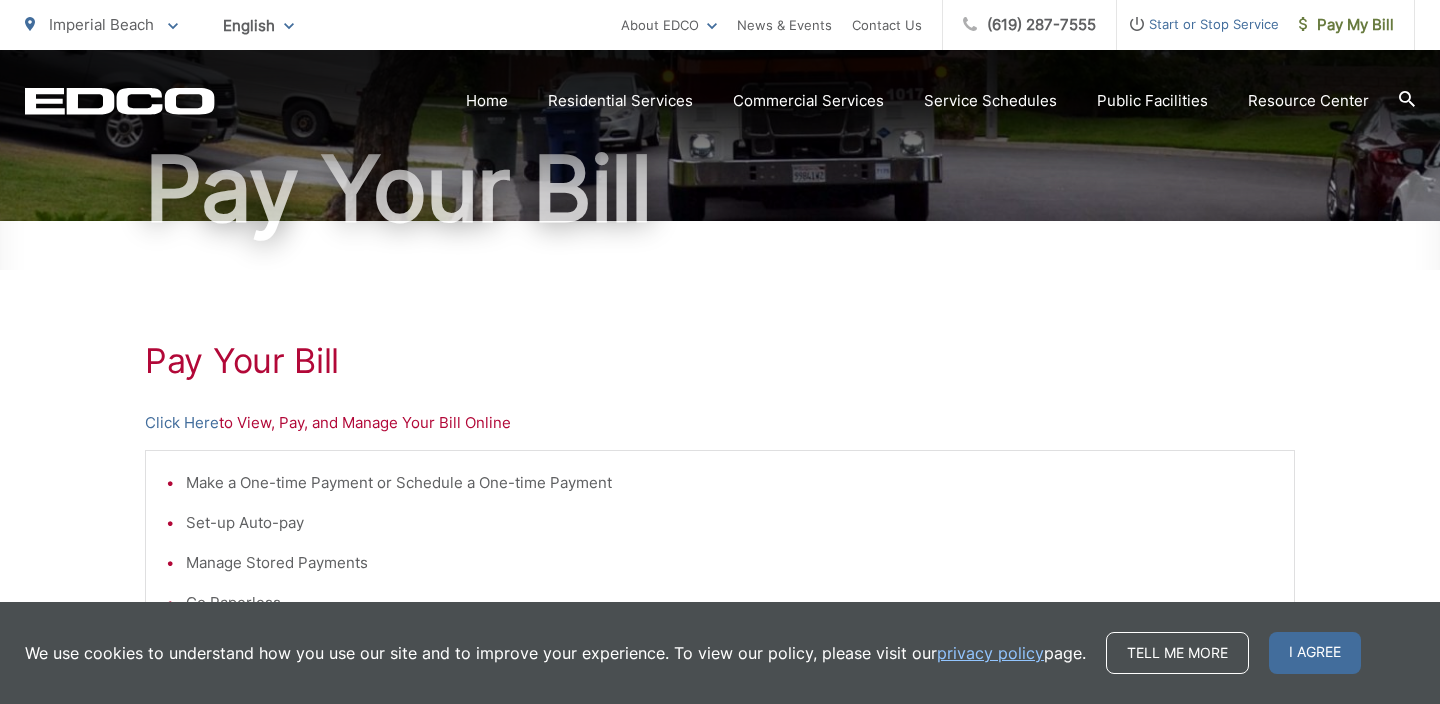 scroll, scrollTop: 239, scrollLeft: 0, axis: vertical 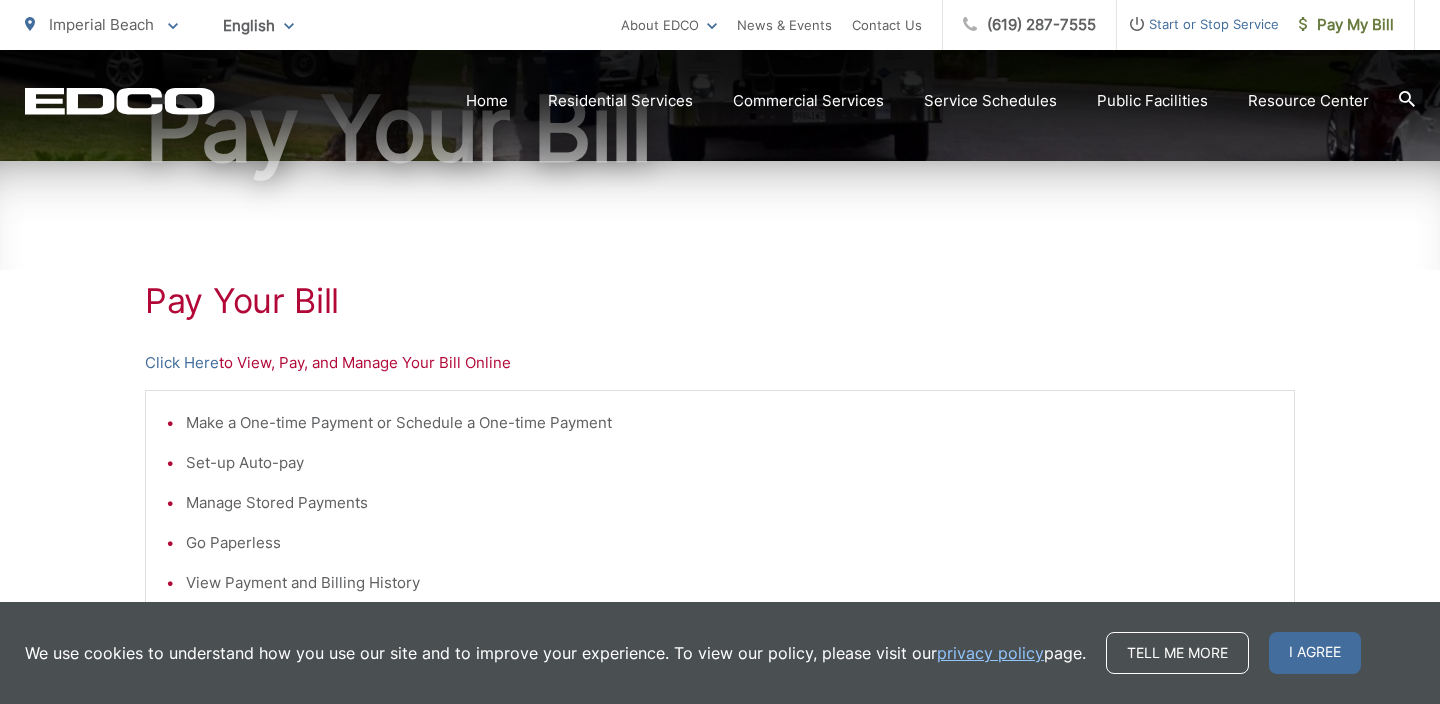 click on "Click Here  to View, Pay, and Manage Your Bill Online" at bounding box center (720, 363) 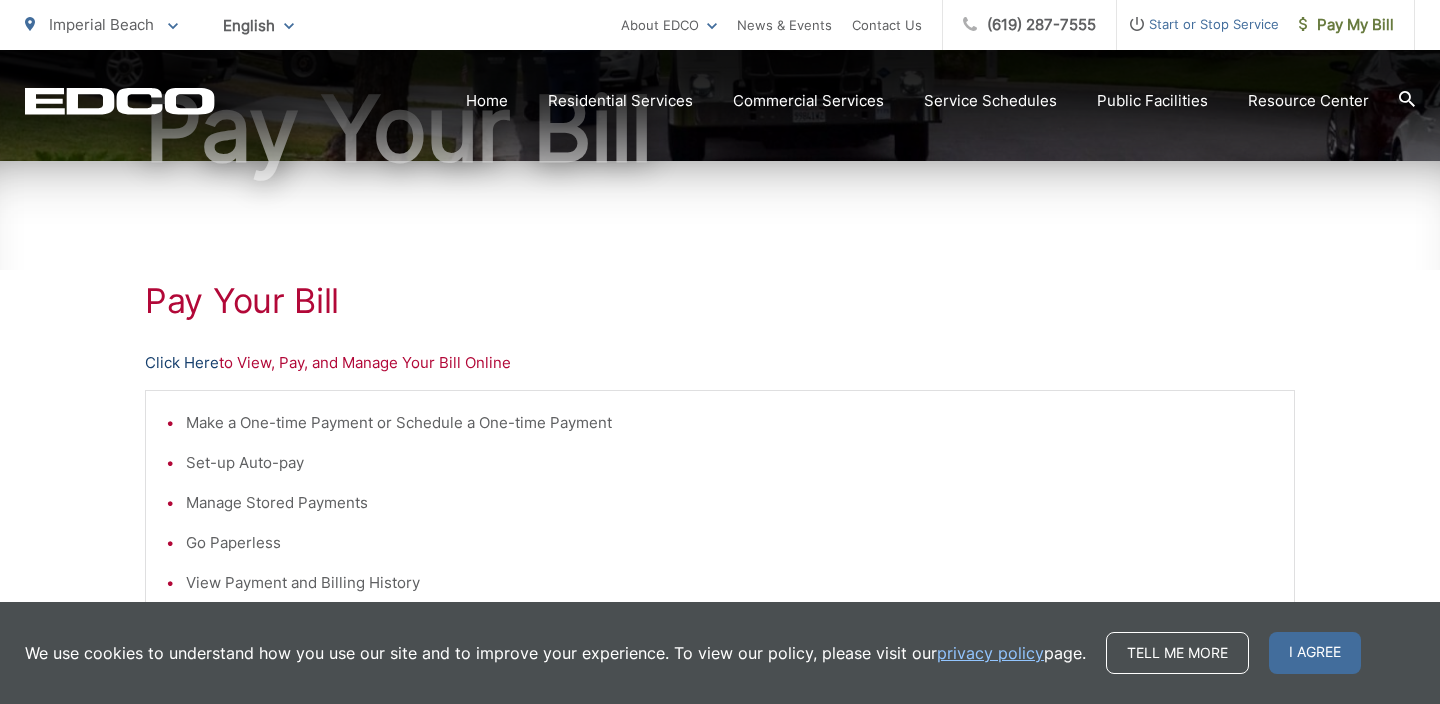 click on "Click Here" at bounding box center (182, 363) 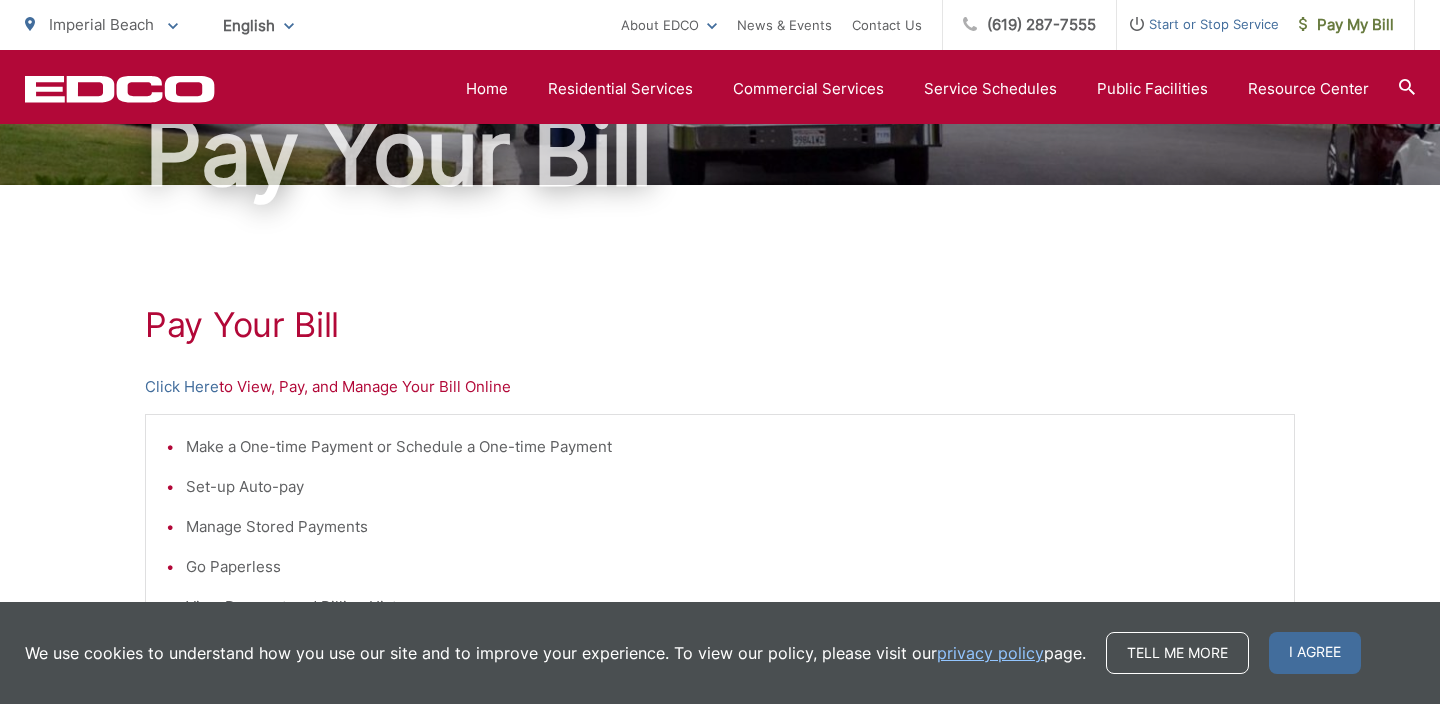 scroll, scrollTop: 0, scrollLeft: 0, axis: both 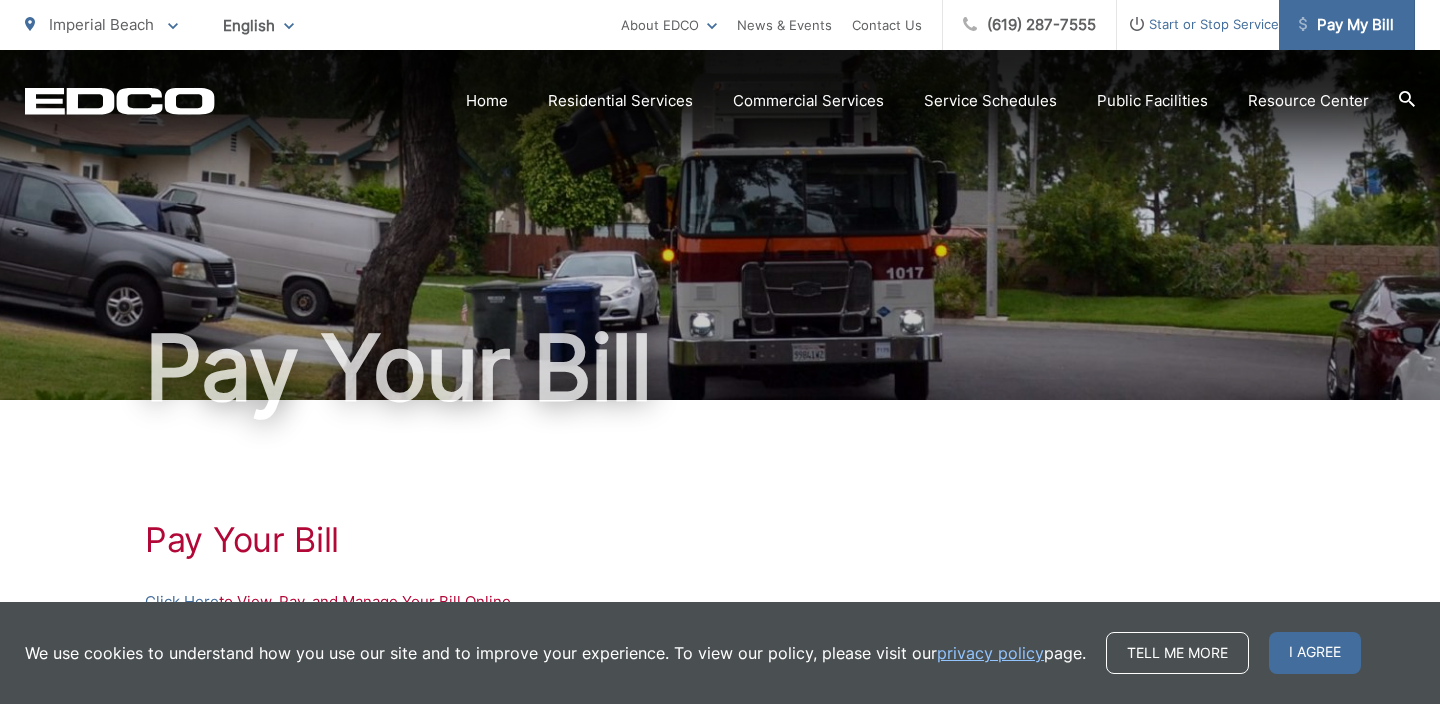 click on "Pay My Bill" at bounding box center (1346, 25) 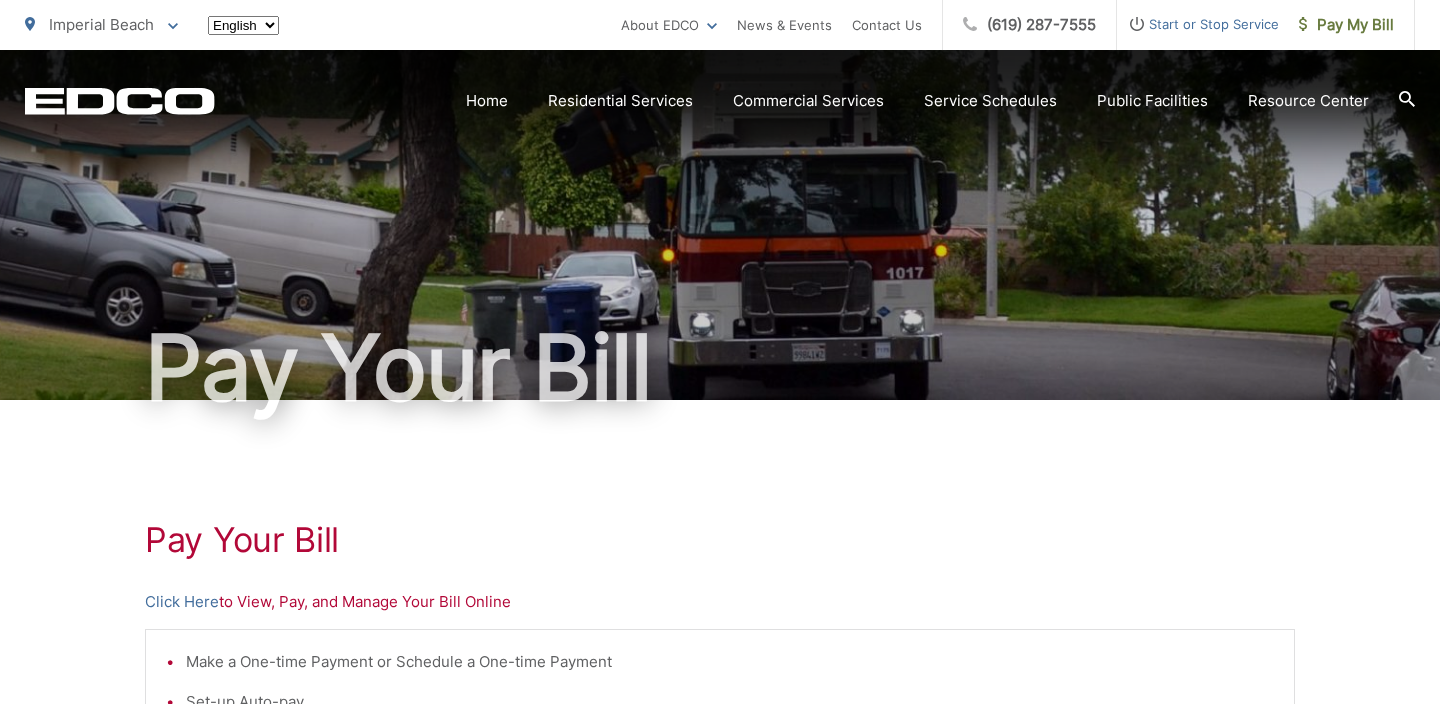 scroll, scrollTop: 0, scrollLeft: 0, axis: both 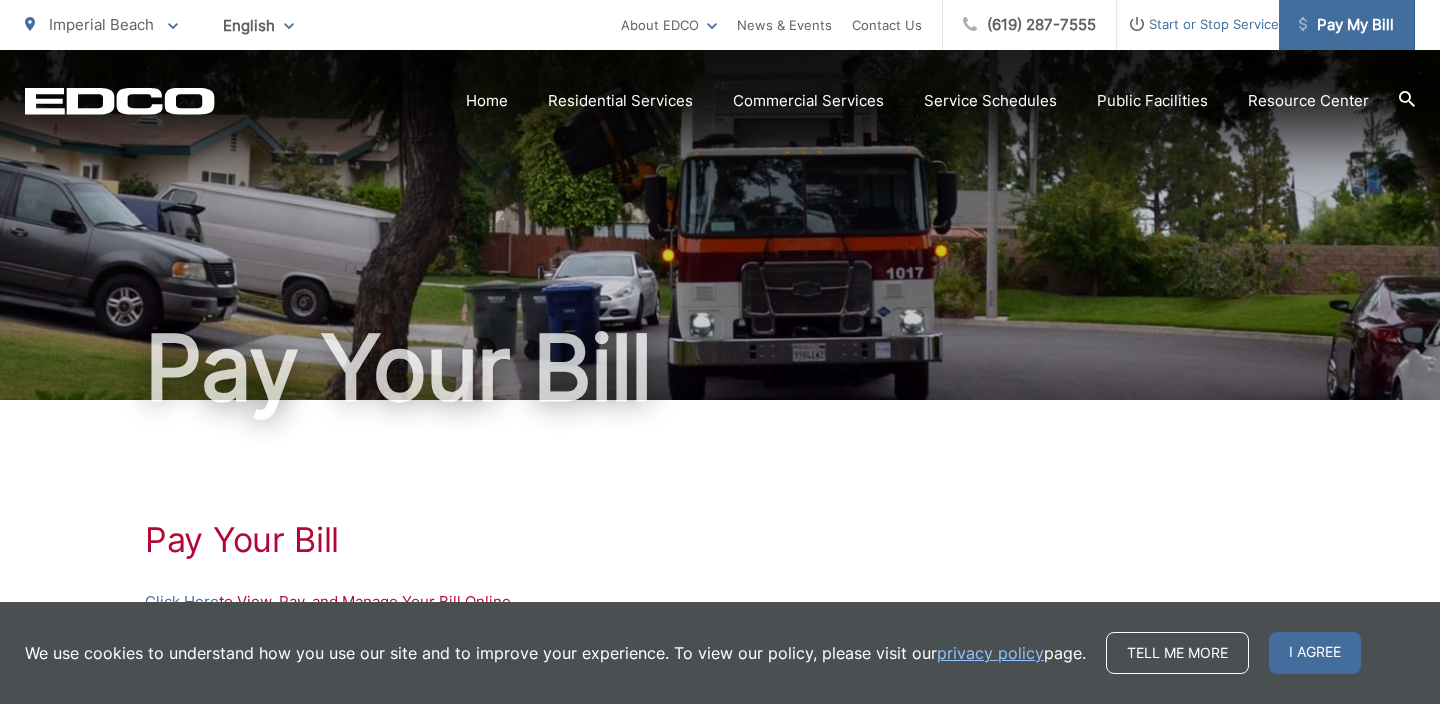 click on "Pay My Bill" at bounding box center (1346, 25) 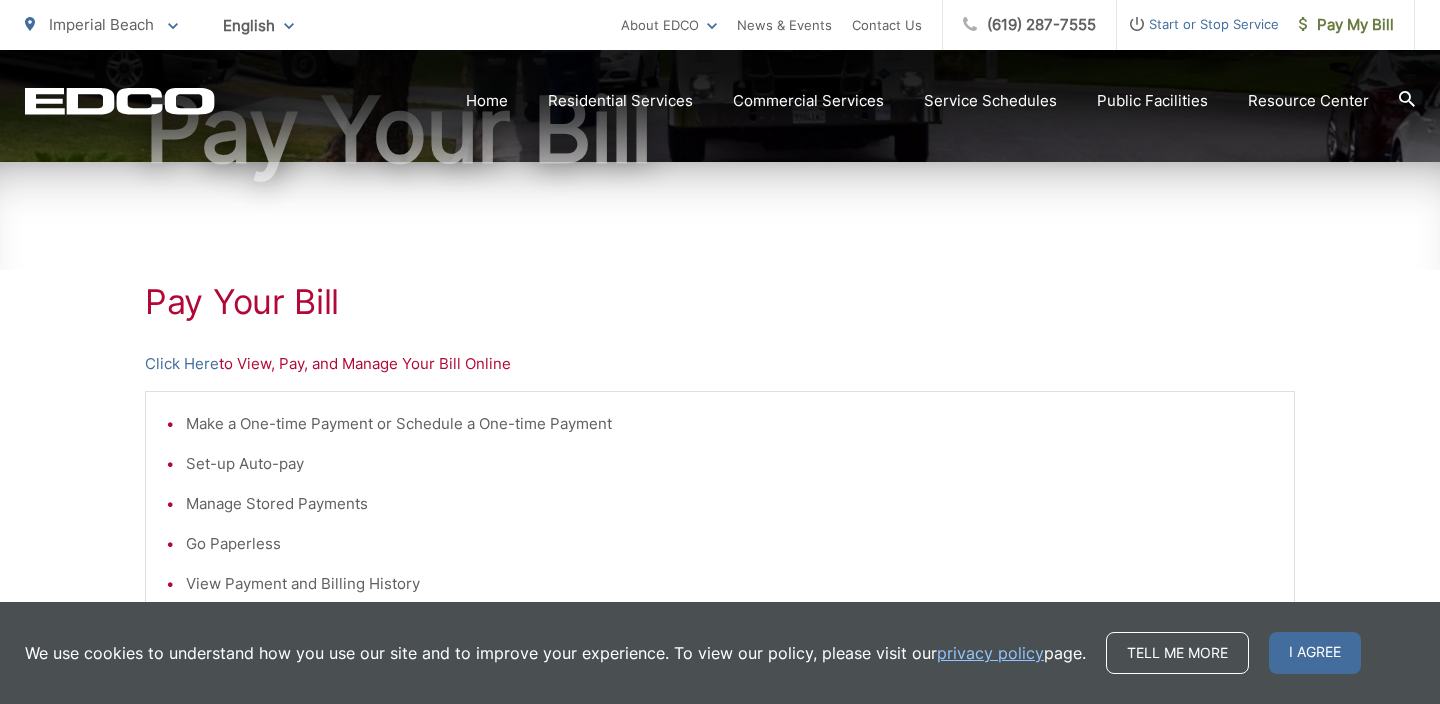 scroll, scrollTop: 279, scrollLeft: 0, axis: vertical 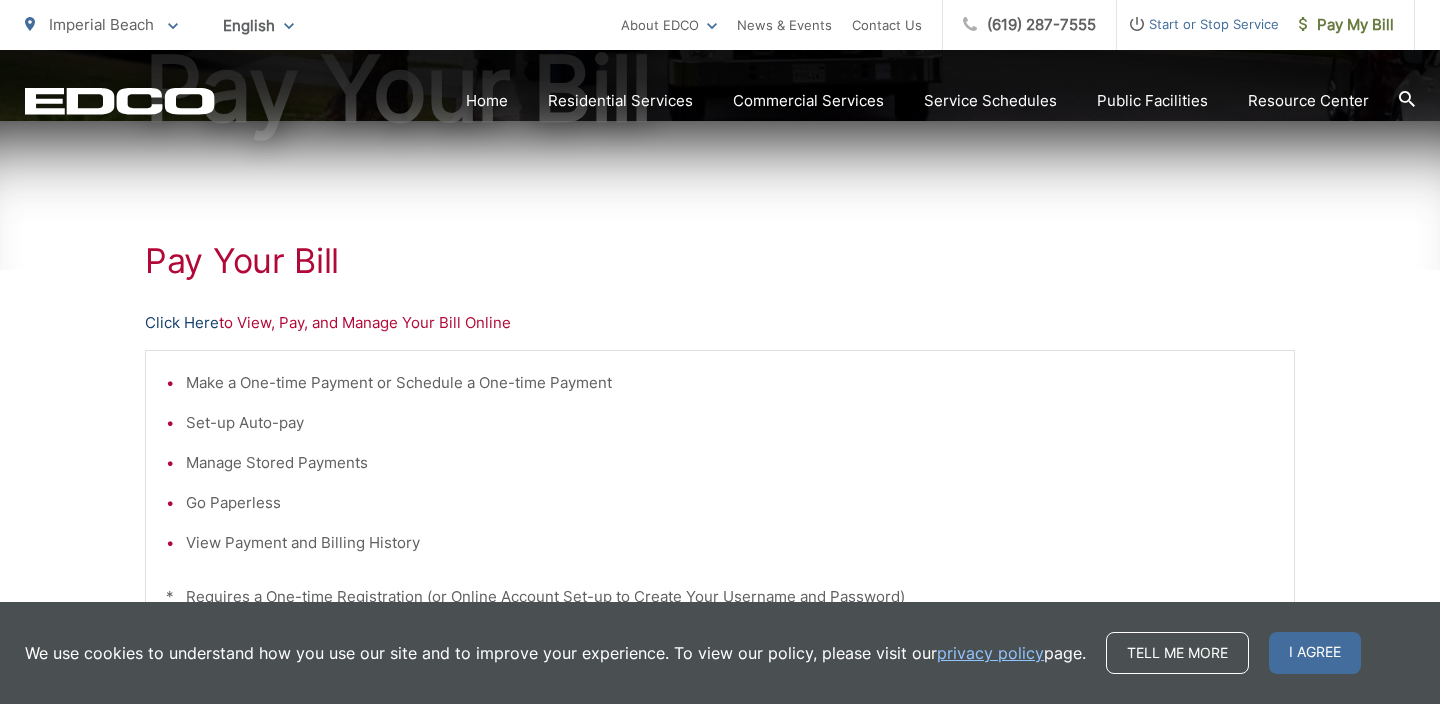 click on "Click Here" at bounding box center (182, 323) 